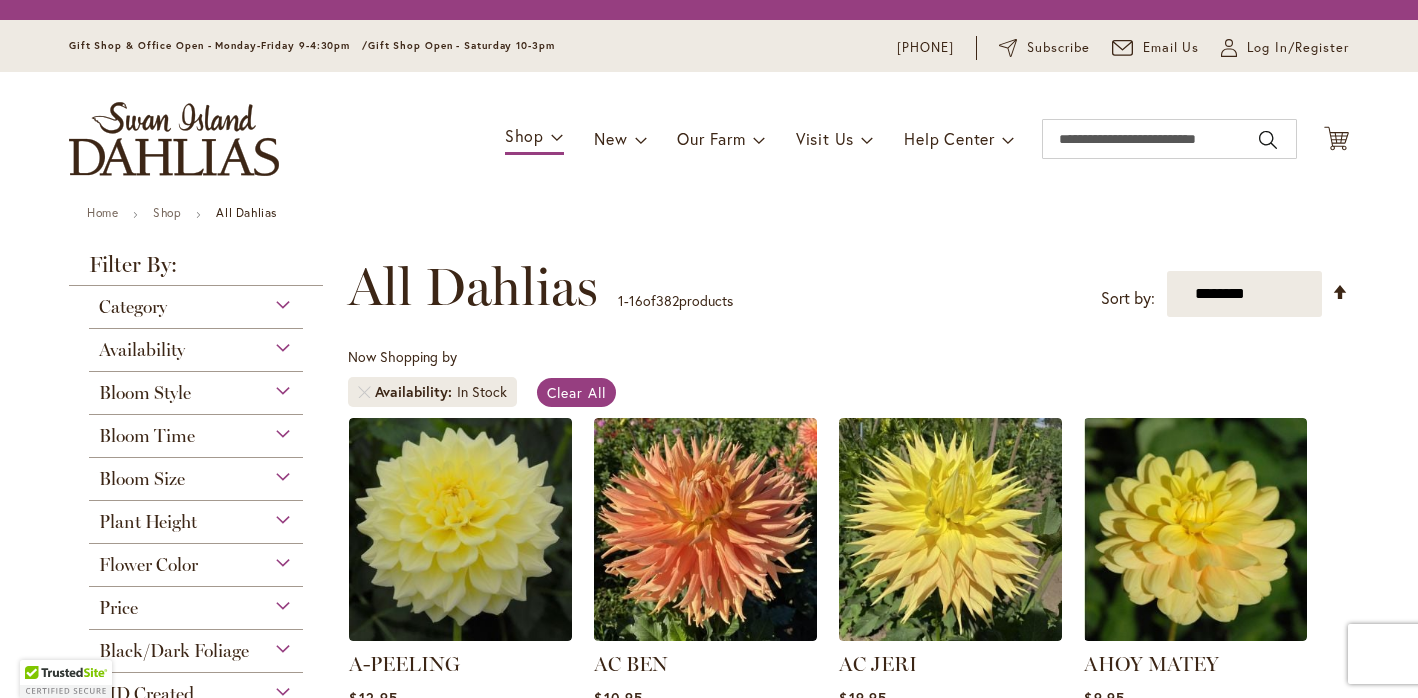 scroll, scrollTop: 0, scrollLeft: 0, axis: both 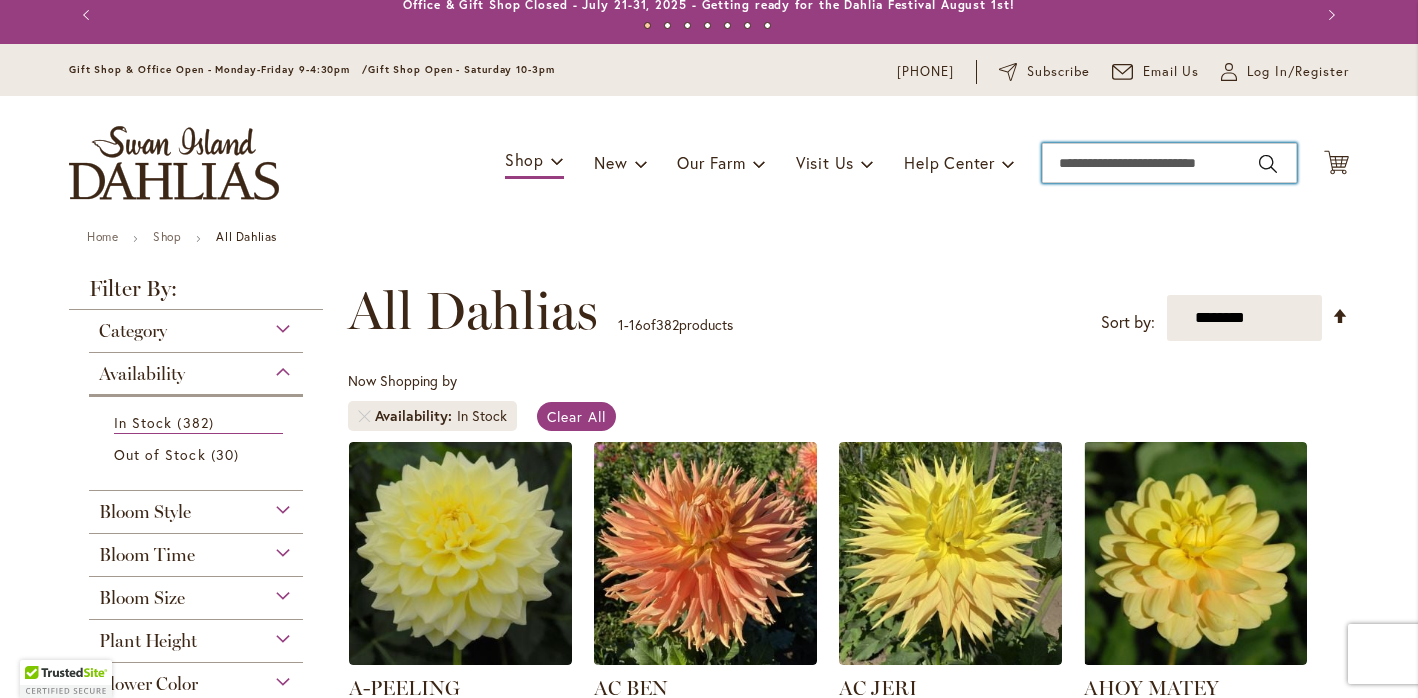 click on "Search" at bounding box center [1169, 163] 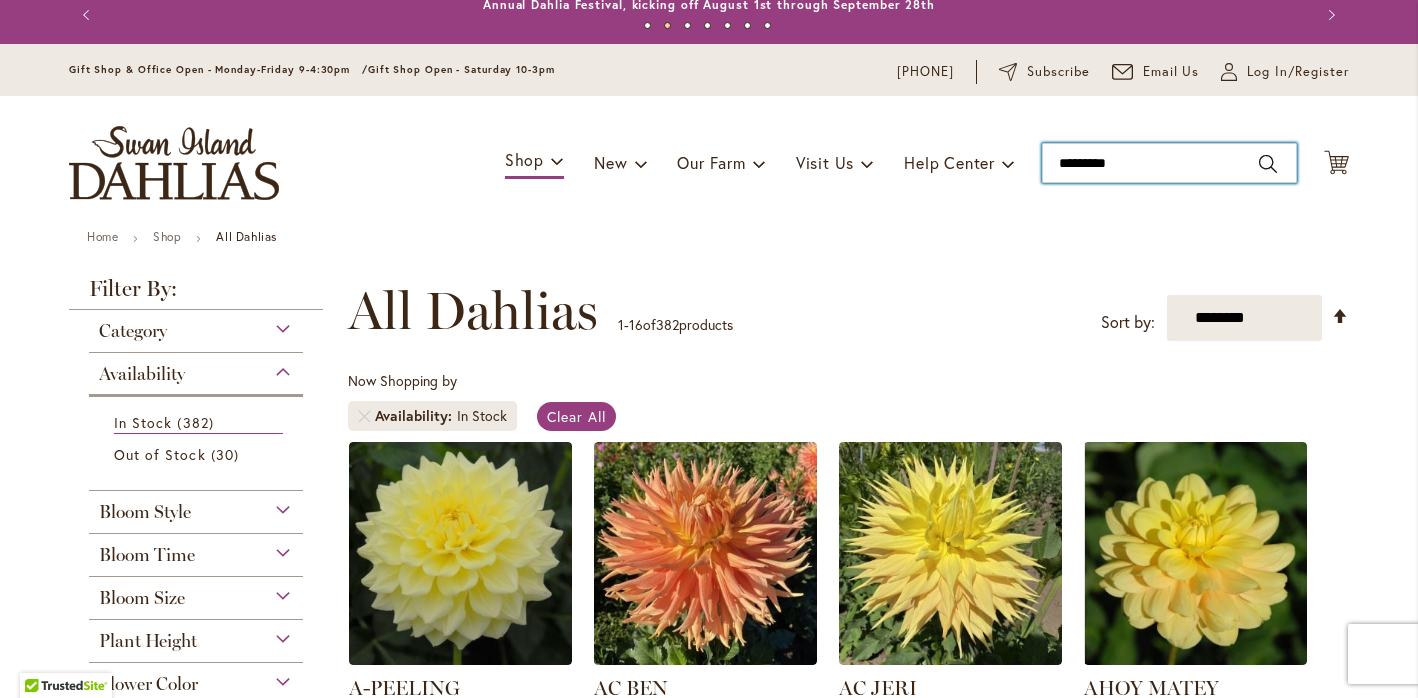 type on "**********" 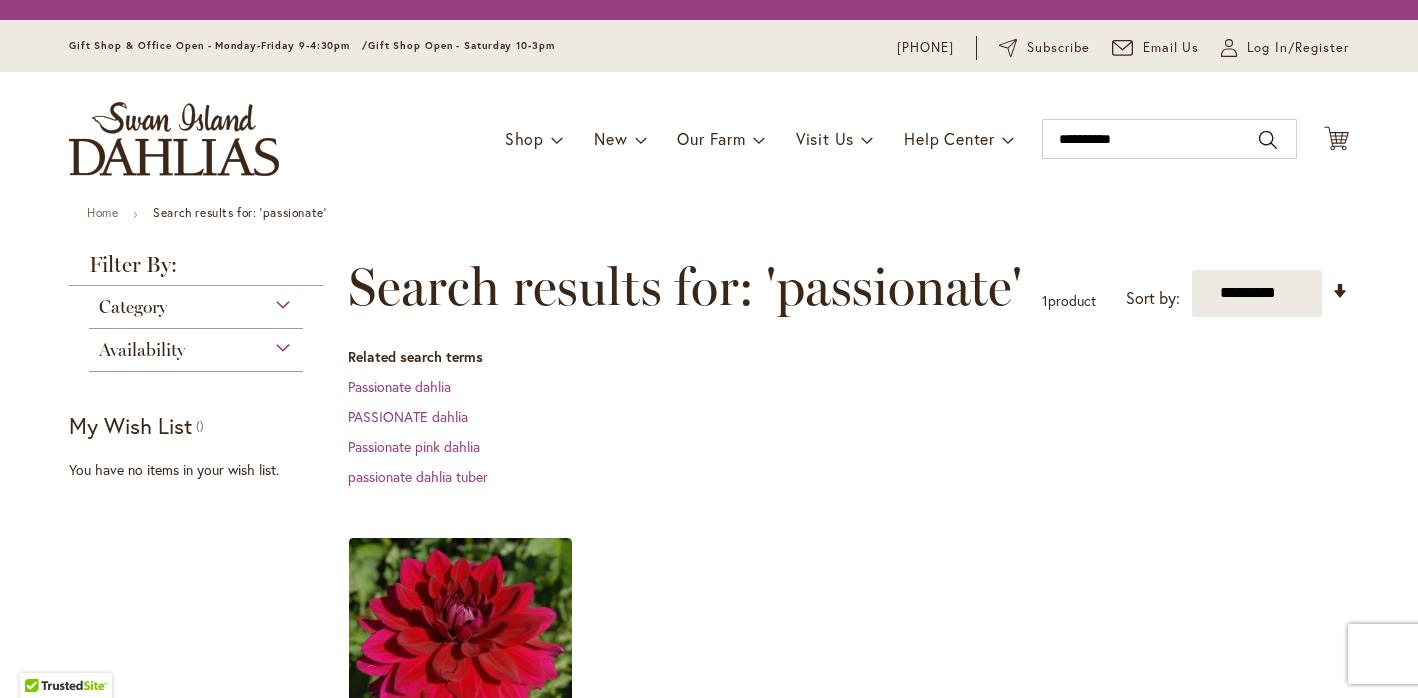 scroll, scrollTop: 0, scrollLeft: 0, axis: both 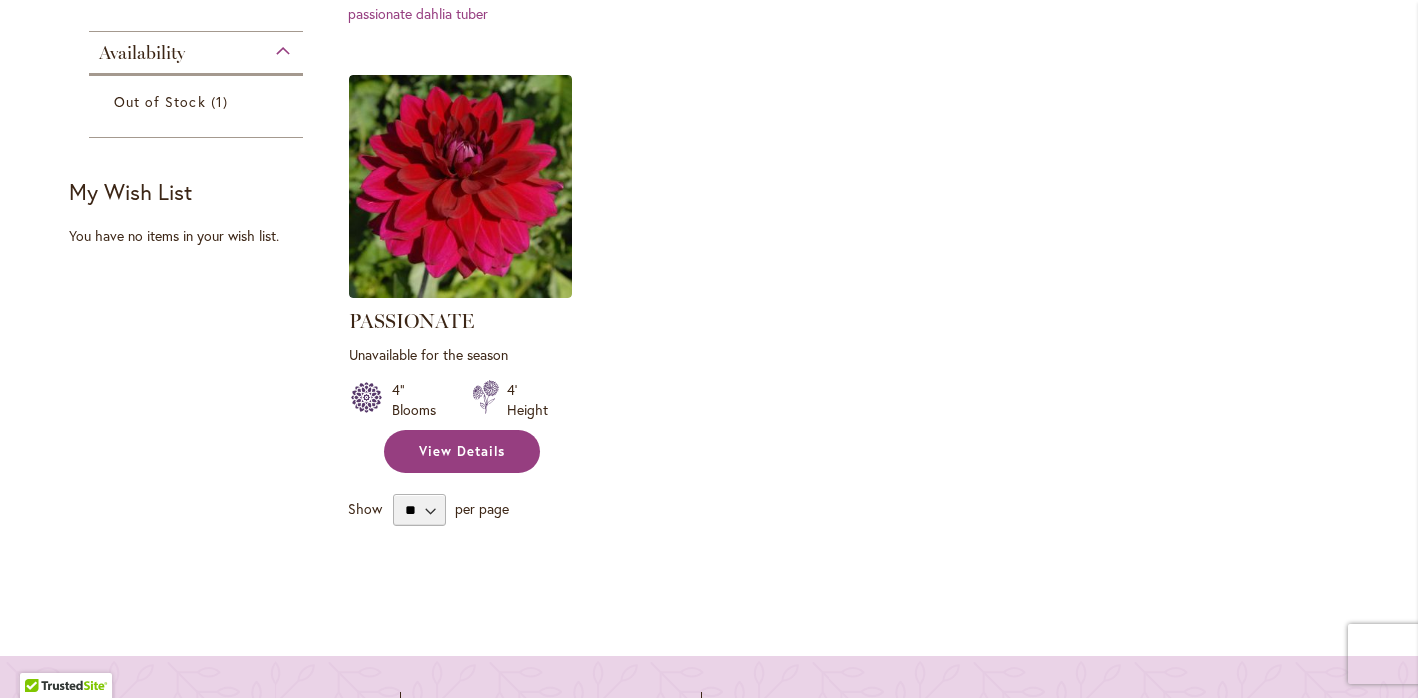 click on "View Details" at bounding box center (462, 451) 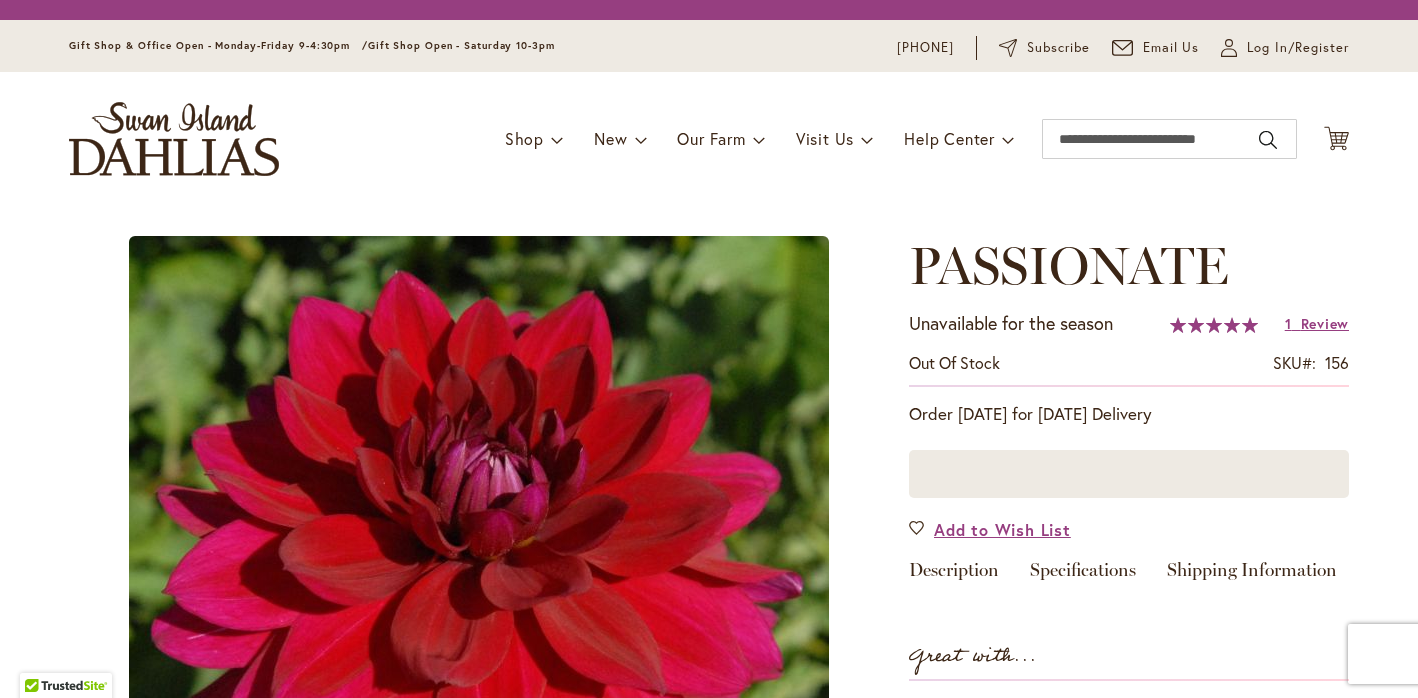 scroll, scrollTop: 0, scrollLeft: 0, axis: both 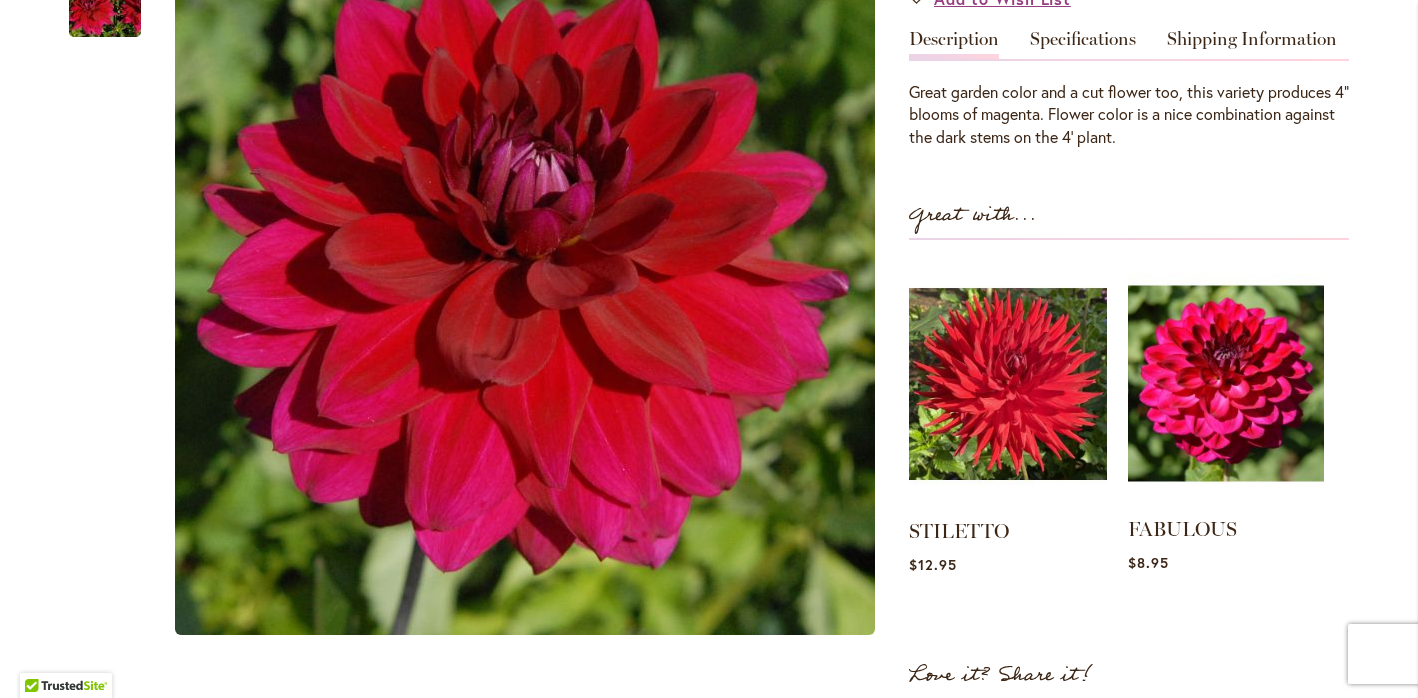 click at bounding box center (1226, 383) 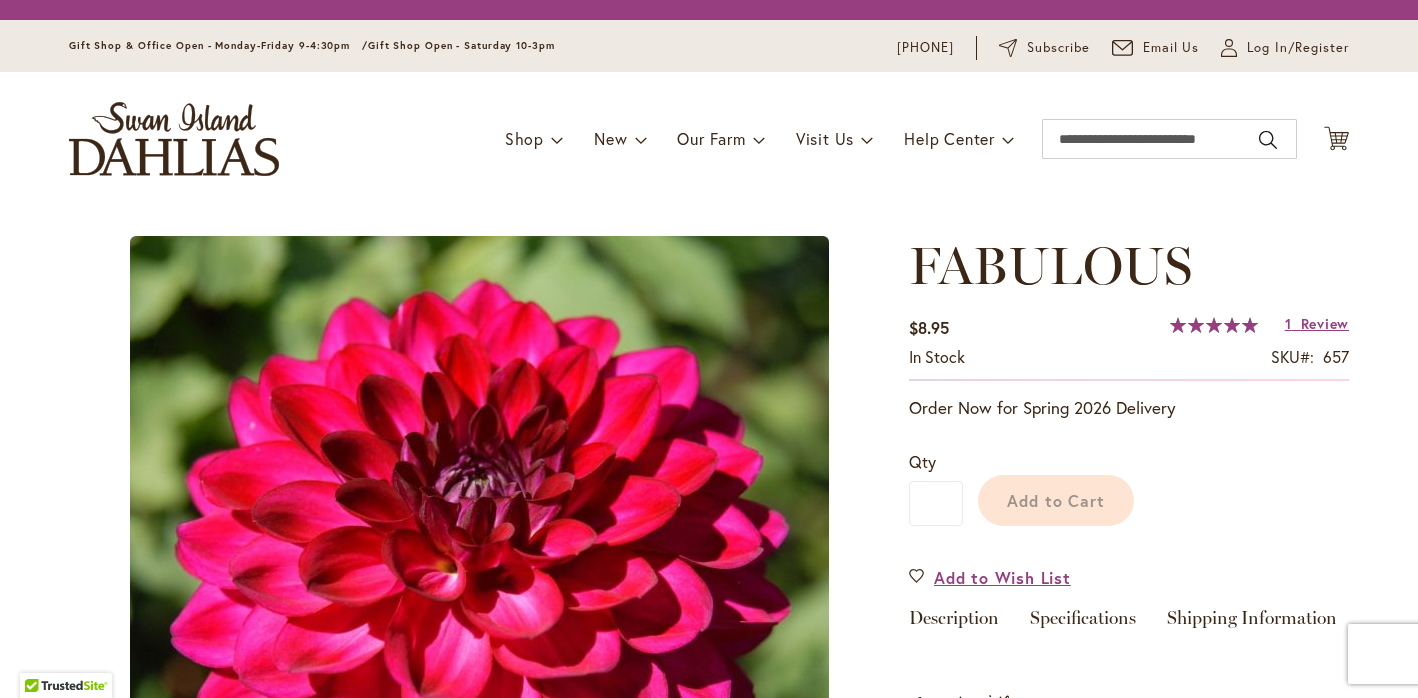 scroll, scrollTop: 0, scrollLeft: 0, axis: both 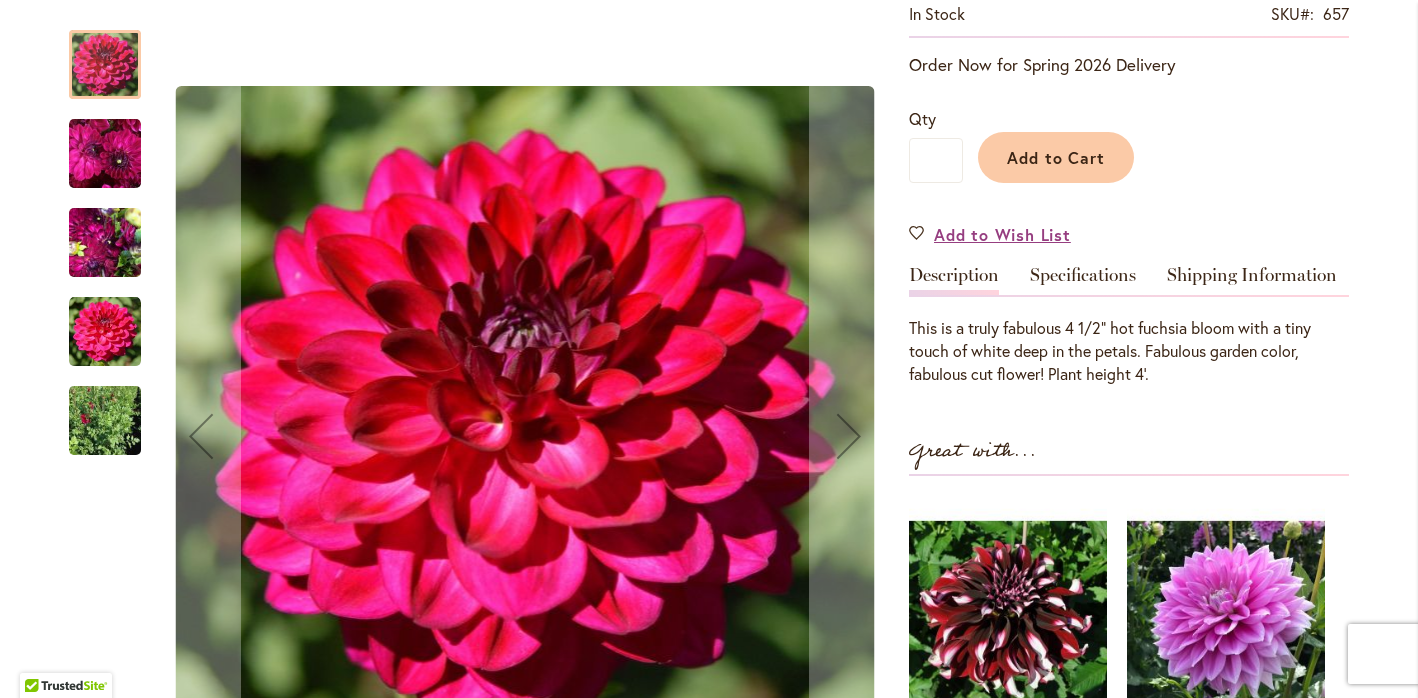 click at bounding box center [105, 153] 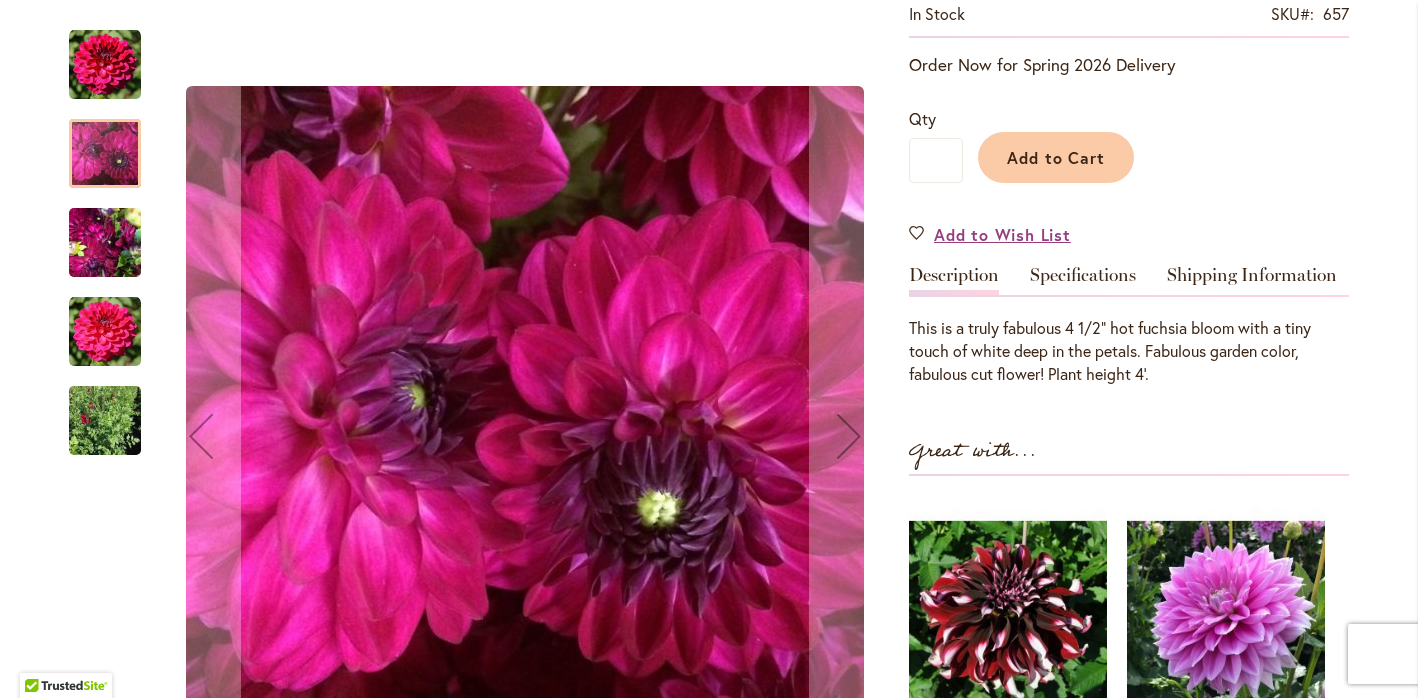 click at bounding box center [105, 243] 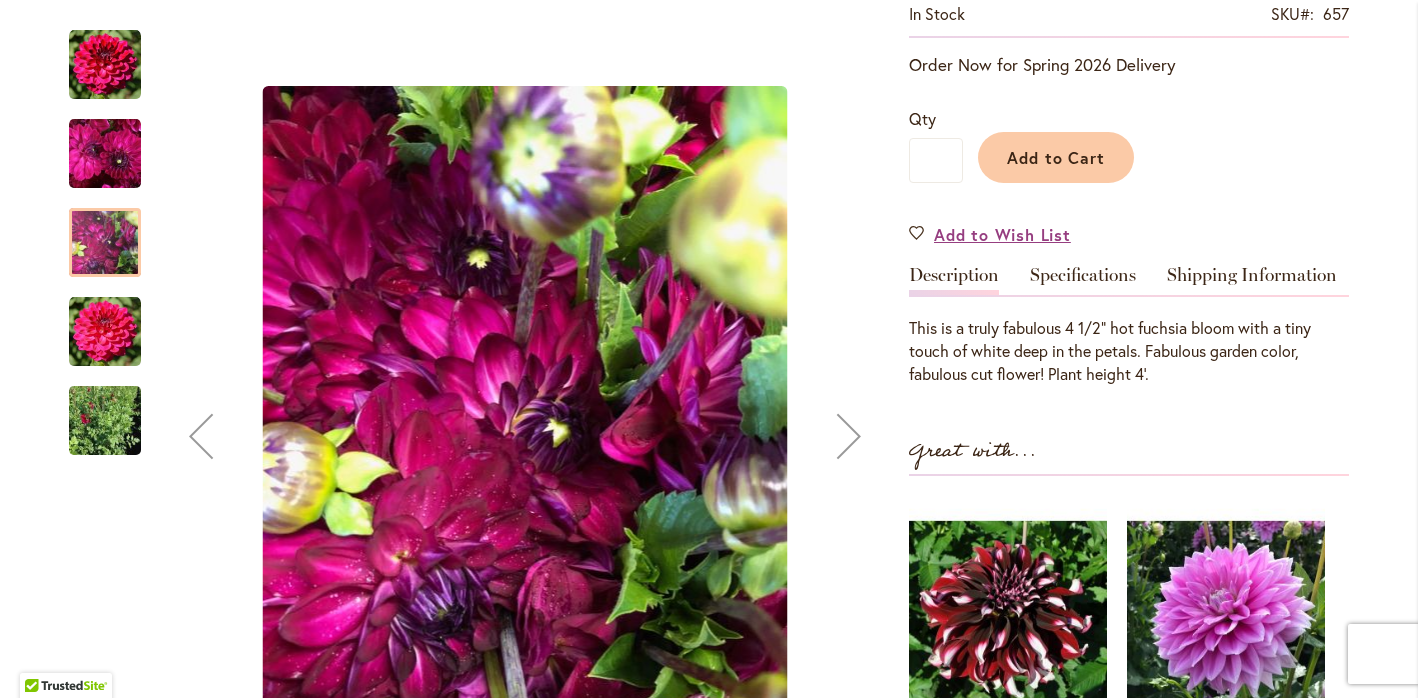 click at bounding box center [105, 420] 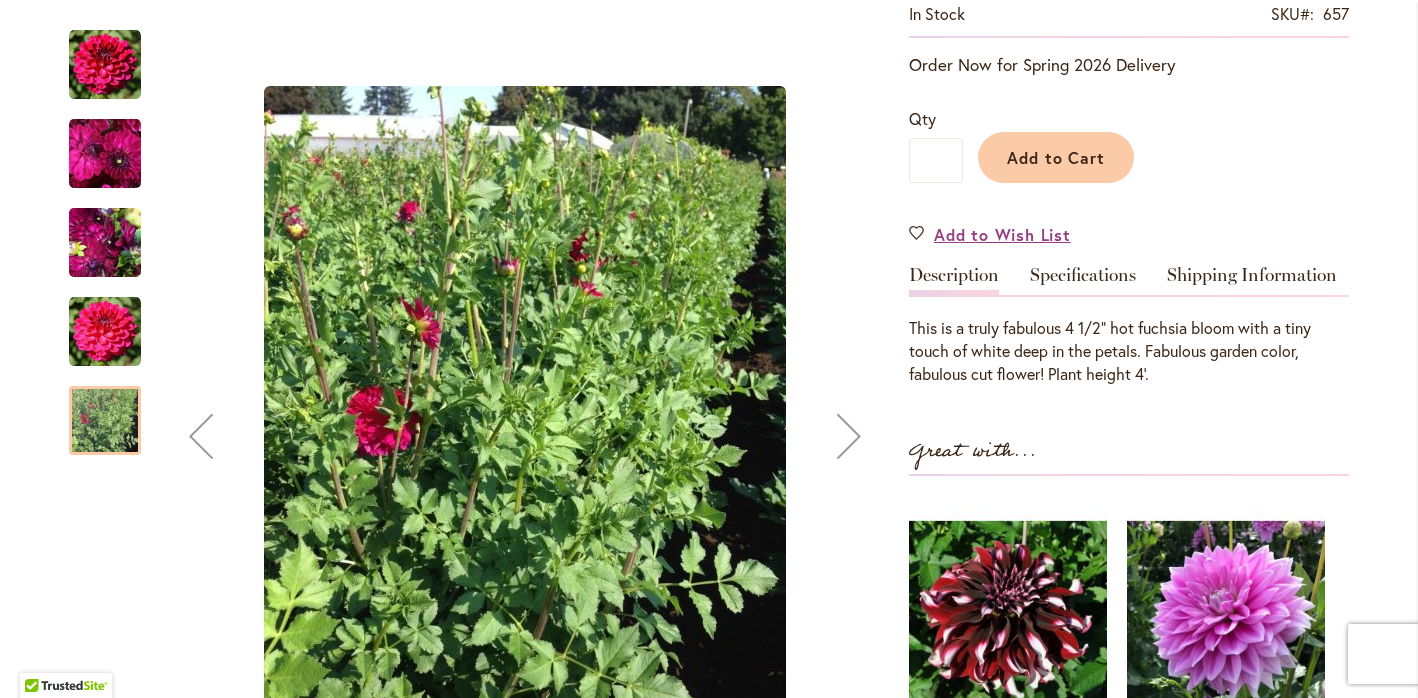click at bounding box center (105, 332) 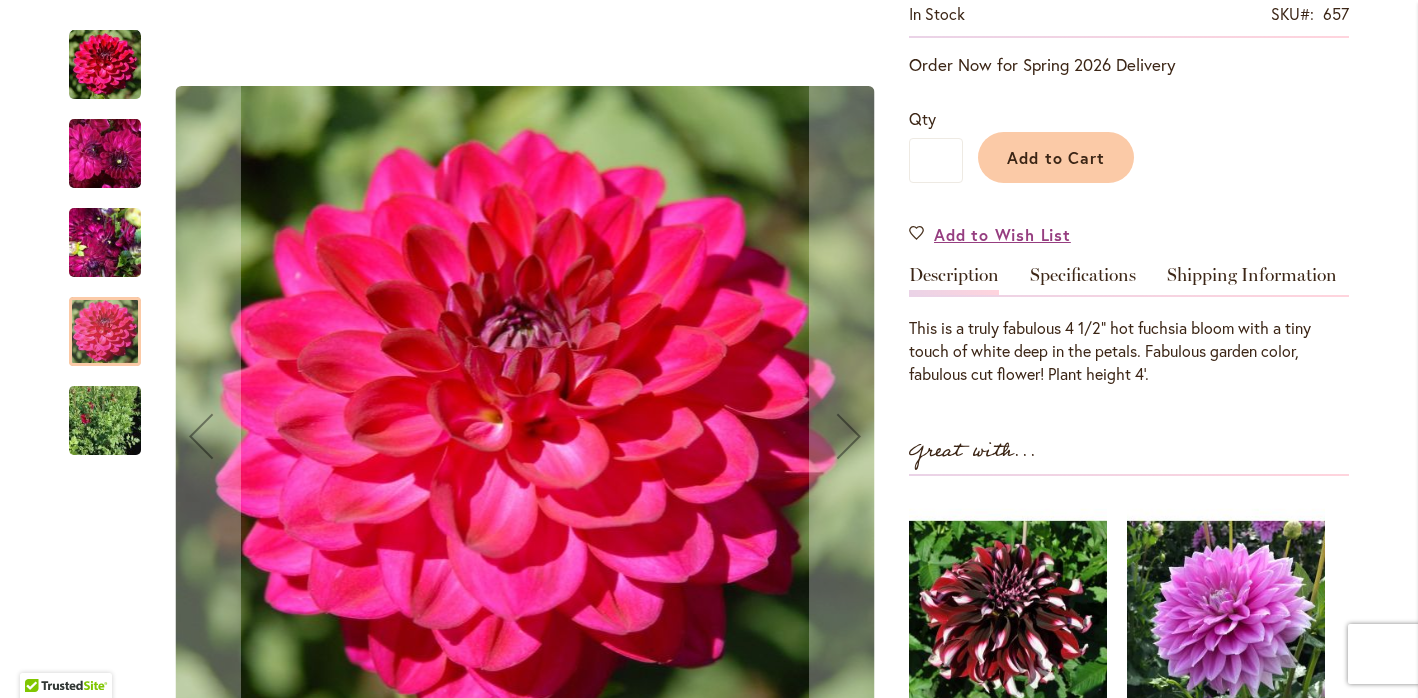 click at bounding box center [105, 243] 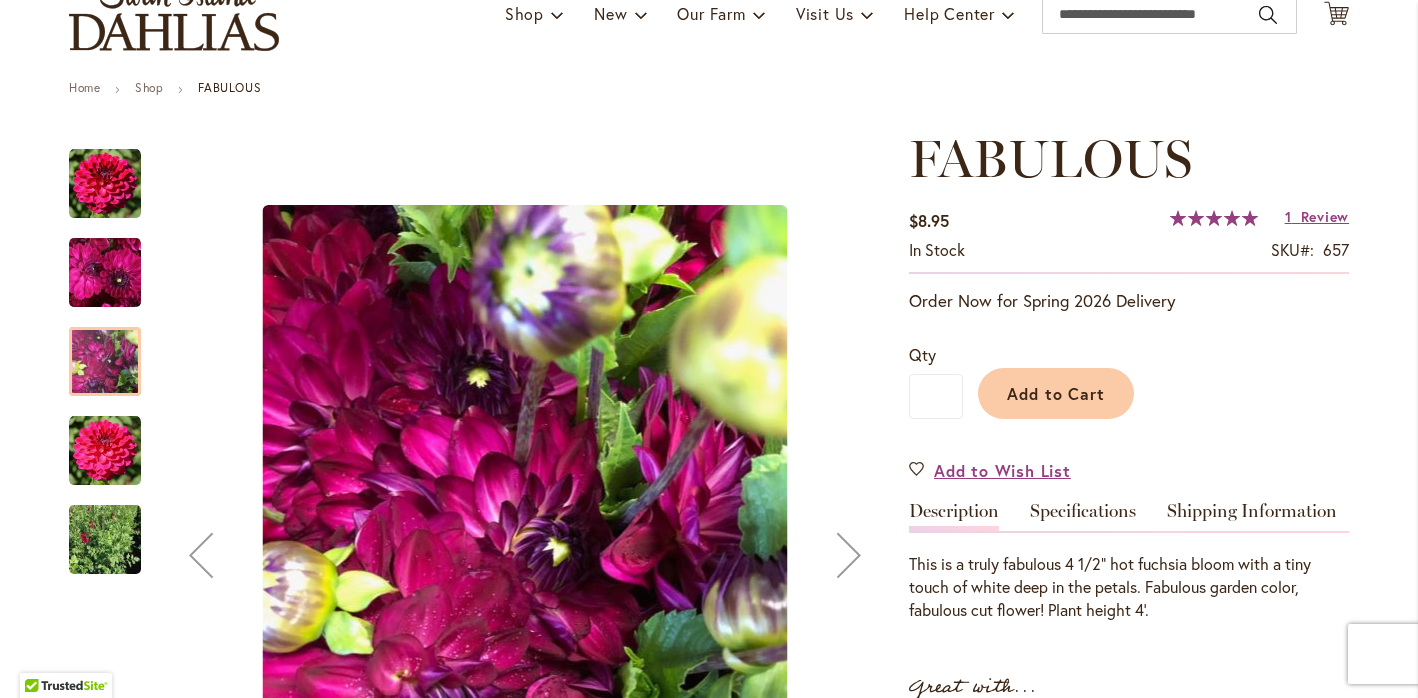 scroll, scrollTop: 121, scrollLeft: 0, axis: vertical 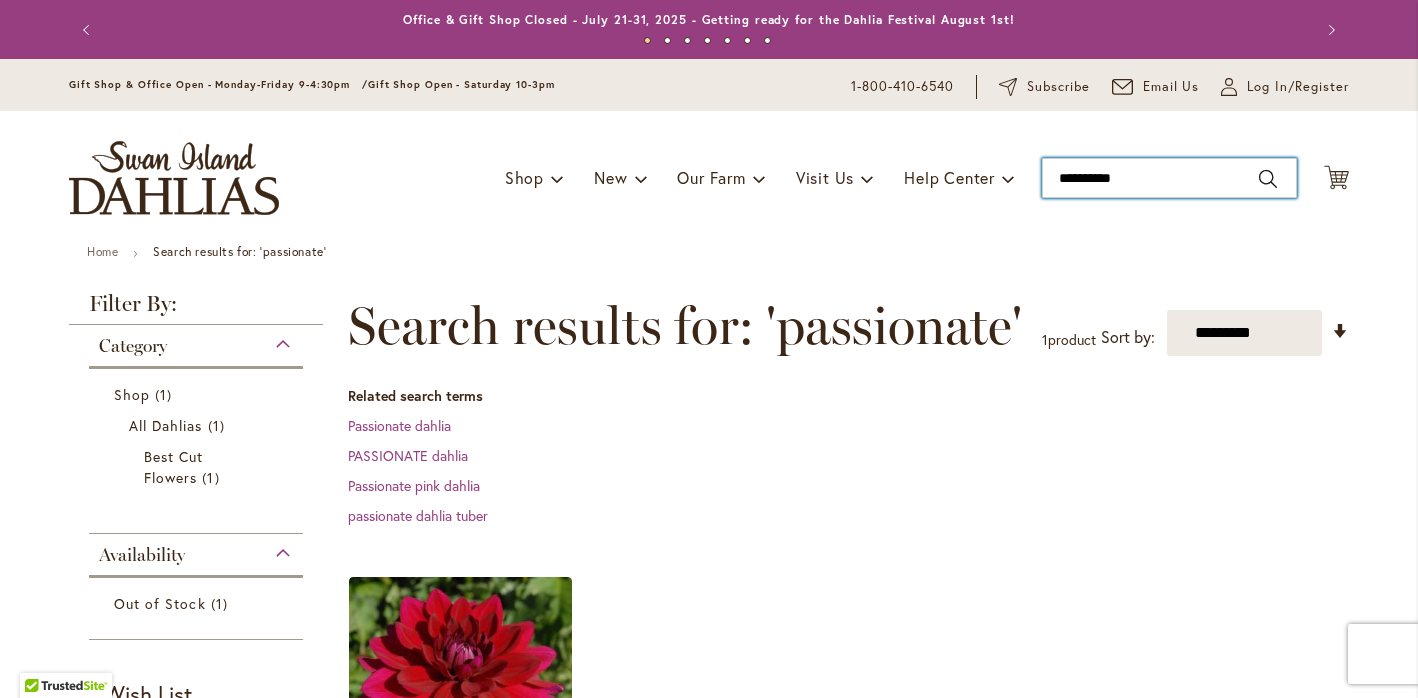 drag, startPoint x: 1149, startPoint y: 180, endPoint x: 1058, endPoint y: 176, distance: 91.08787 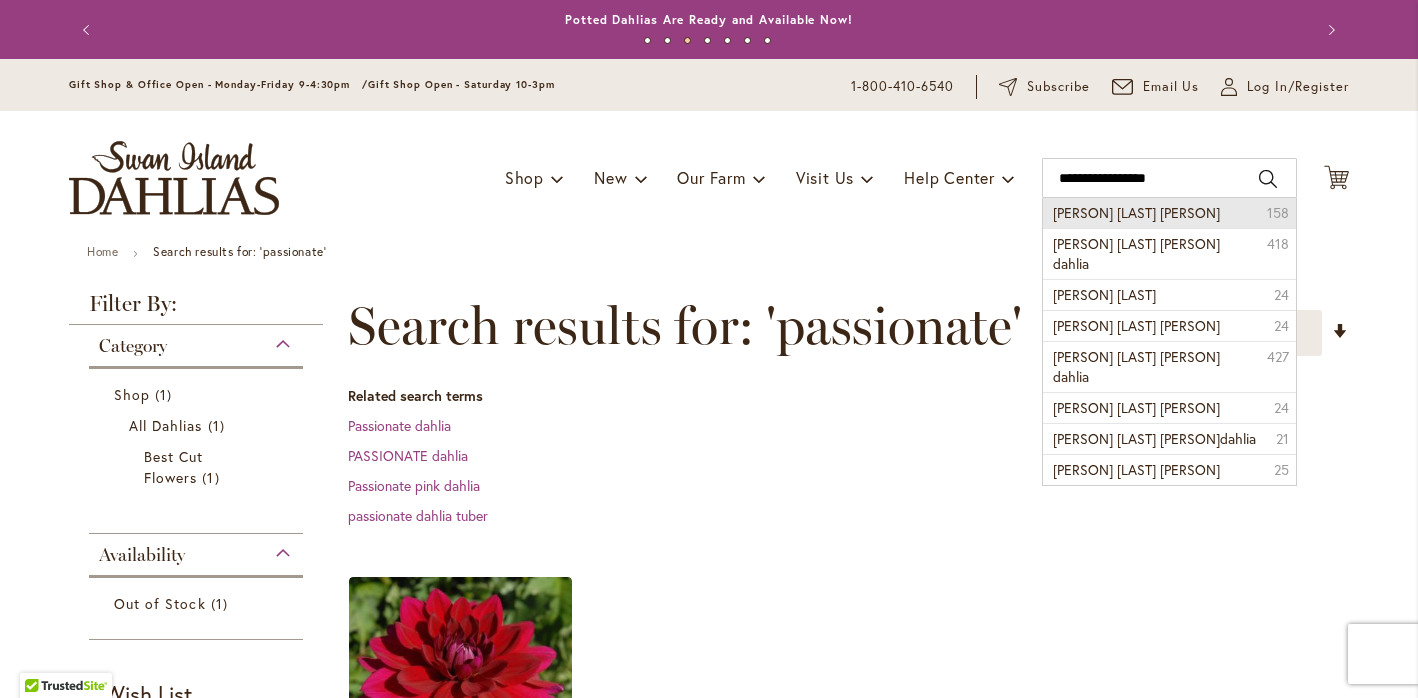 click on "[PERSON] [LAST] [PERSON]" at bounding box center [1136, 212] 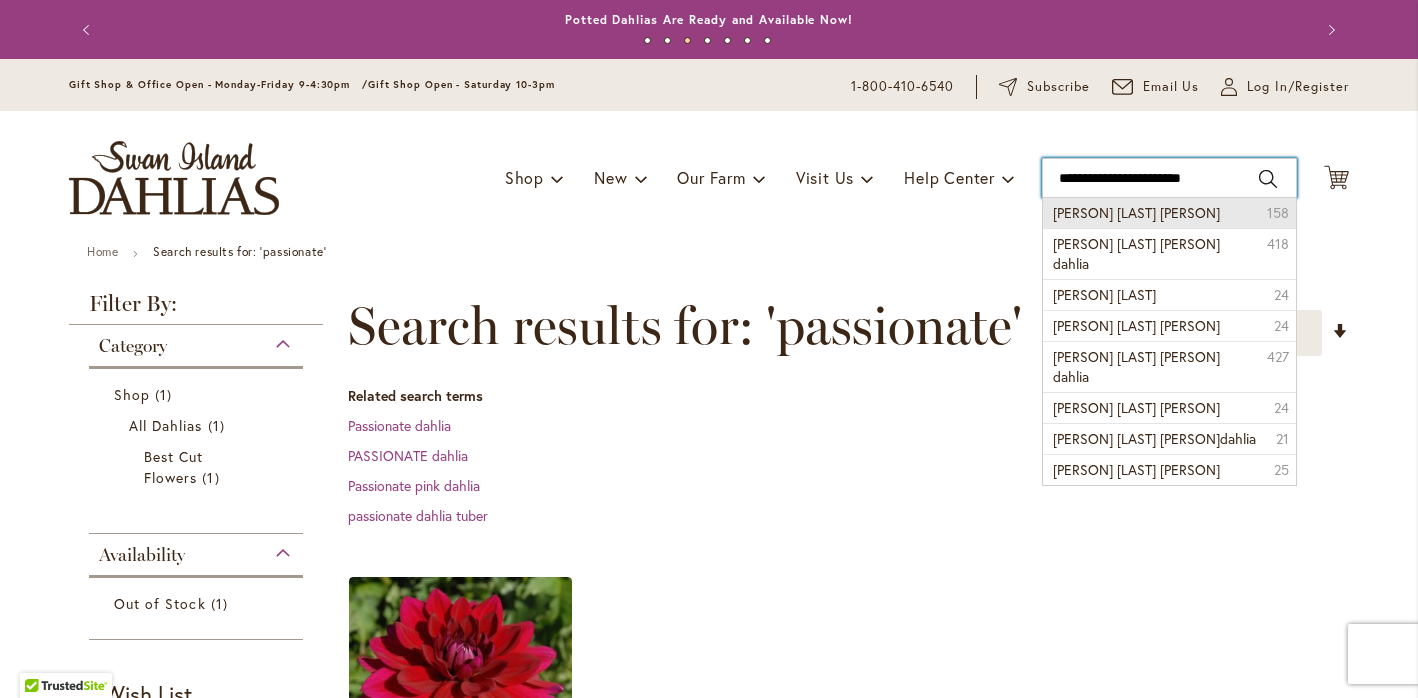 type on "**********" 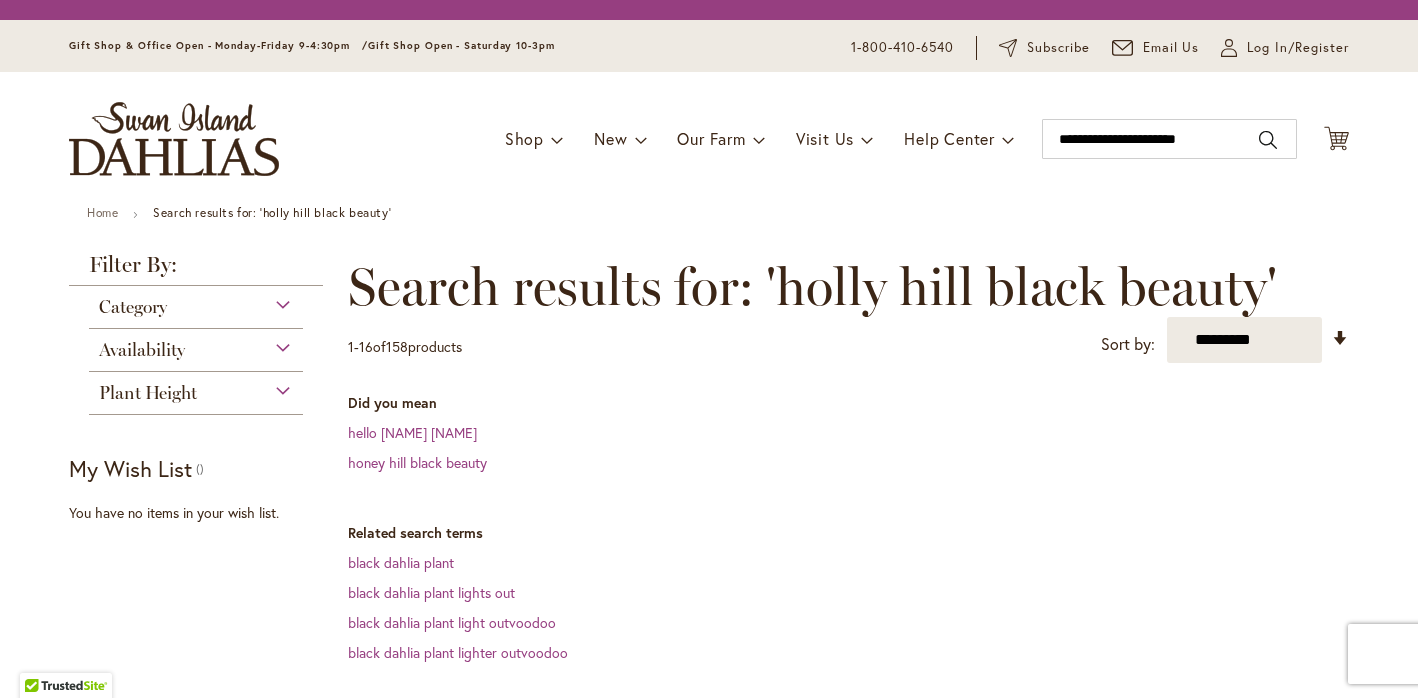 scroll, scrollTop: 0, scrollLeft: 0, axis: both 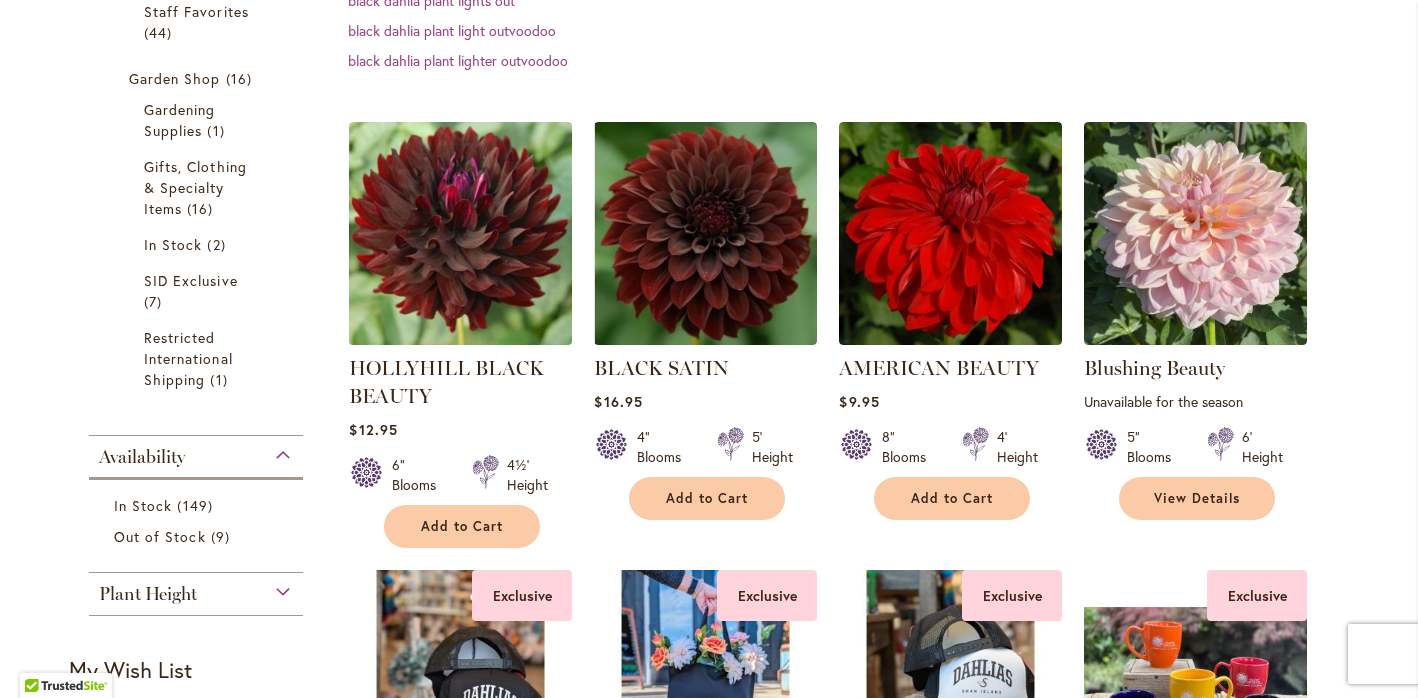 click at bounding box center [461, 233] 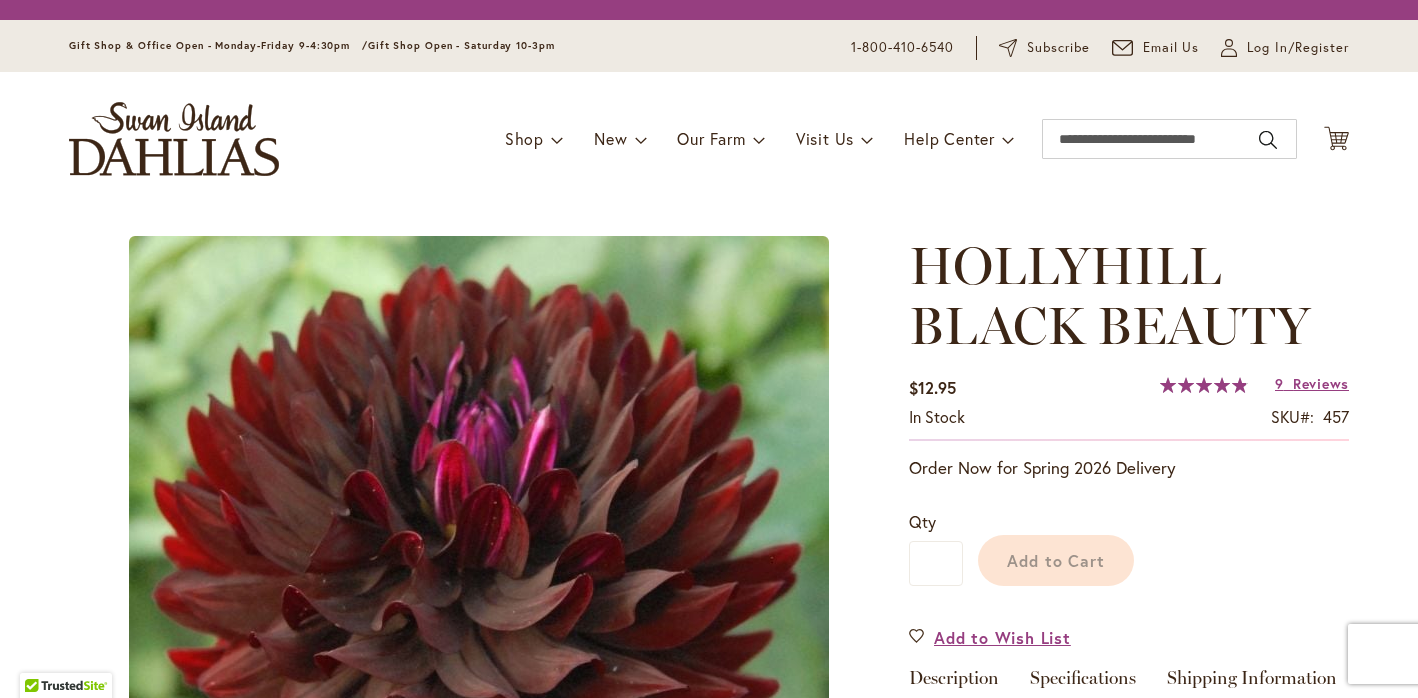 scroll, scrollTop: 0, scrollLeft: 0, axis: both 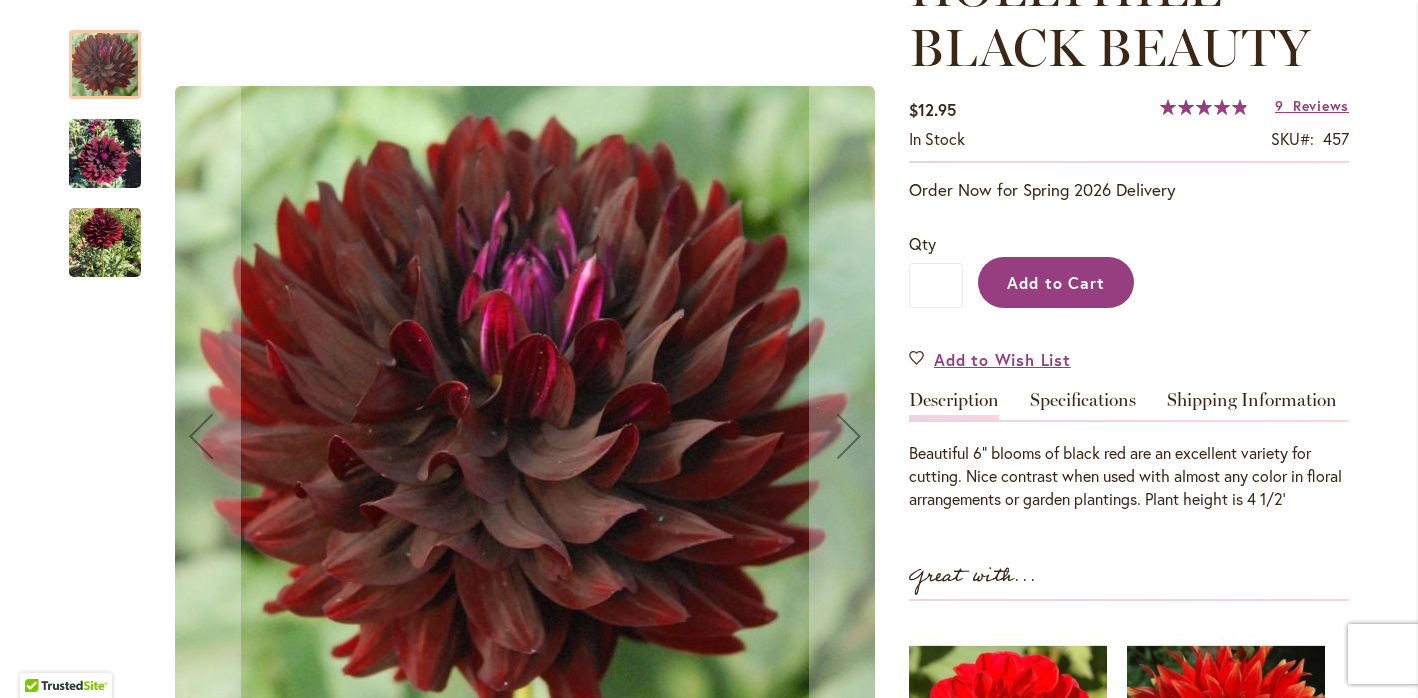click on "Add to Cart" at bounding box center [1056, 282] 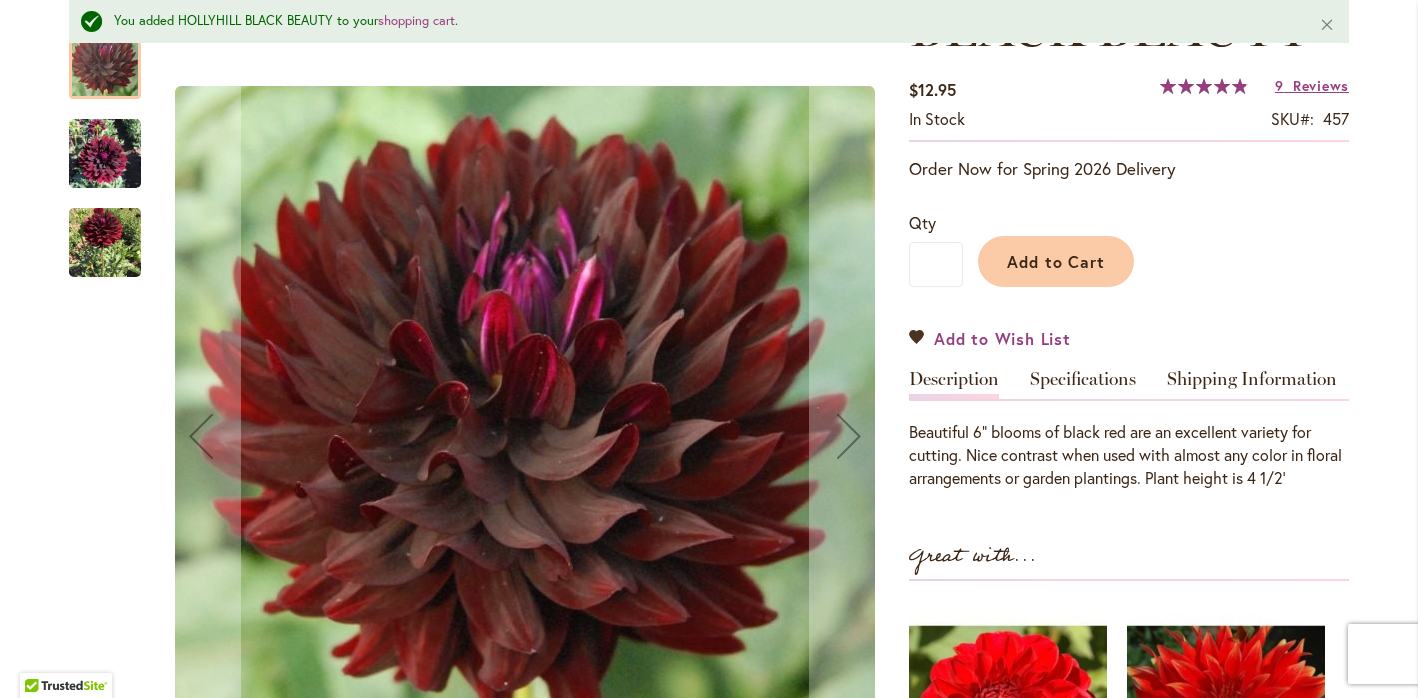 scroll, scrollTop: 345, scrollLeft: 0, axis: vertical 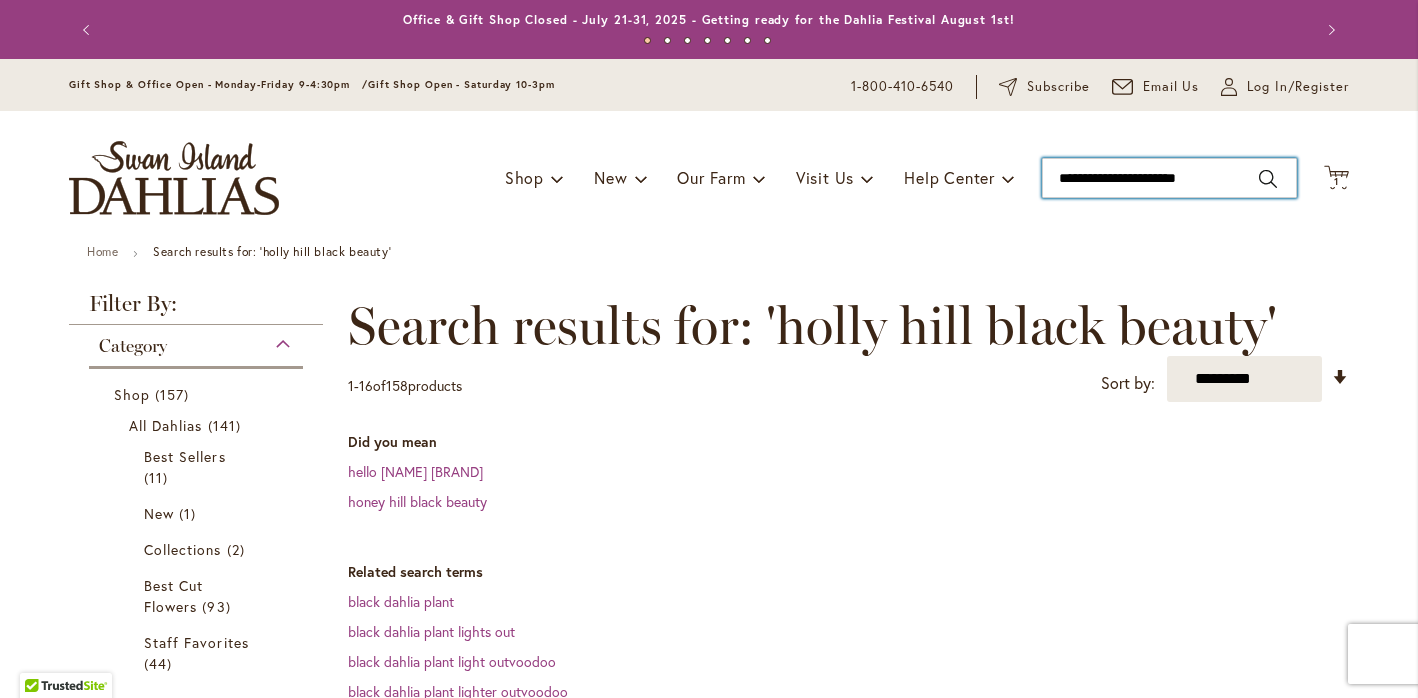 click on "**********" at bounding box center [1169, 178] 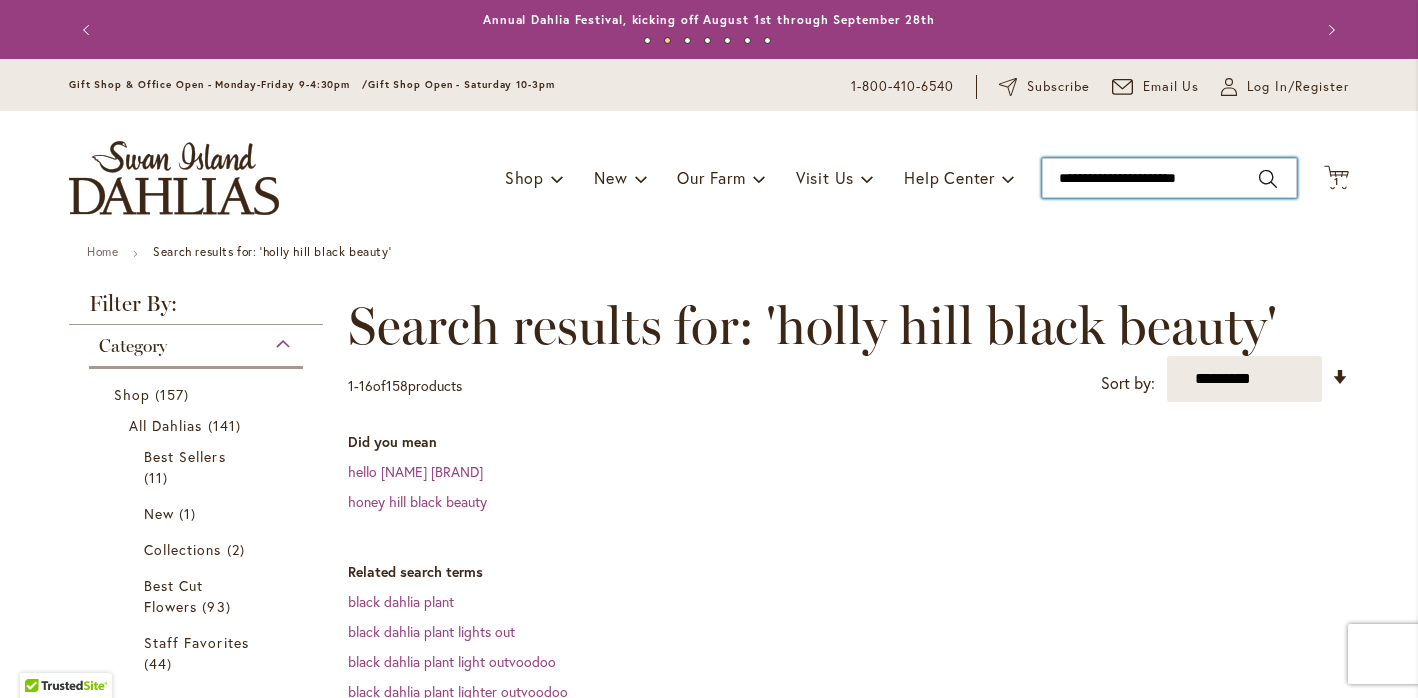 drag, startPoint x: 1214, startPoint y: 183, endPoint x: 1053, endPoint y: 180, distance: 161.02795 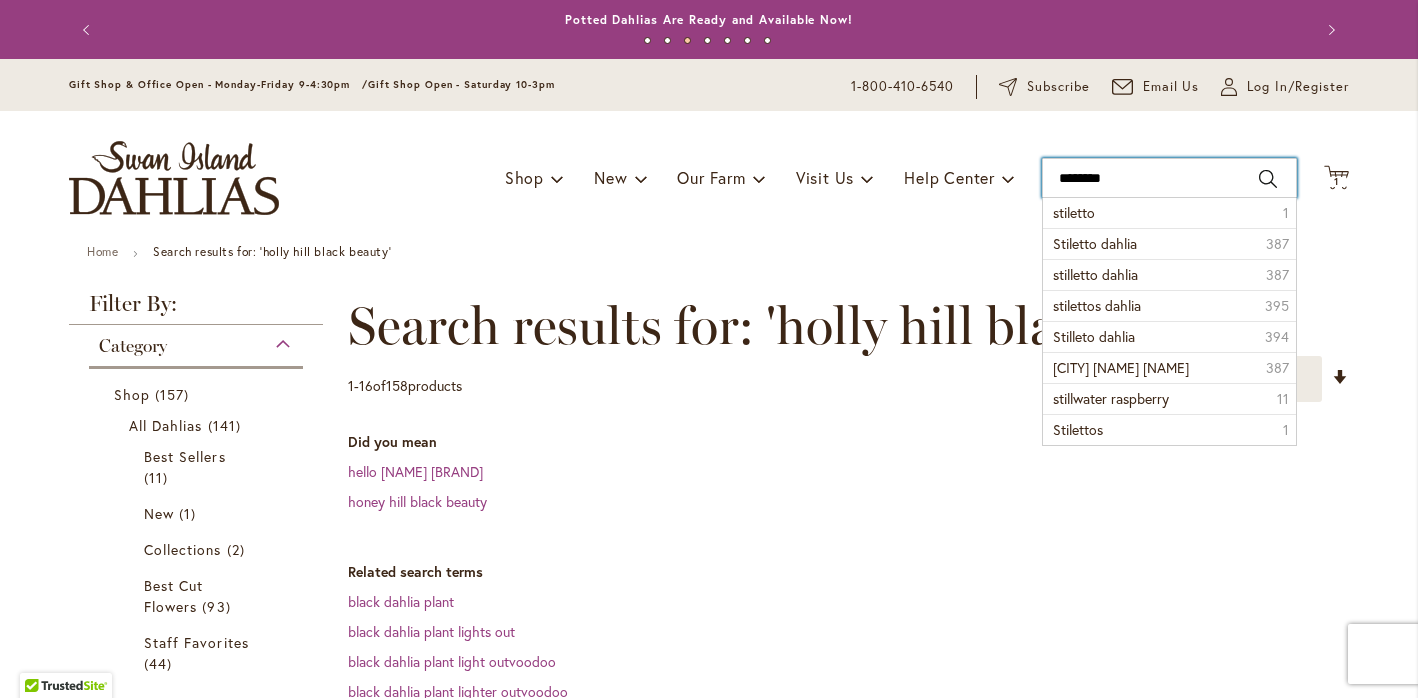 type on "*********" 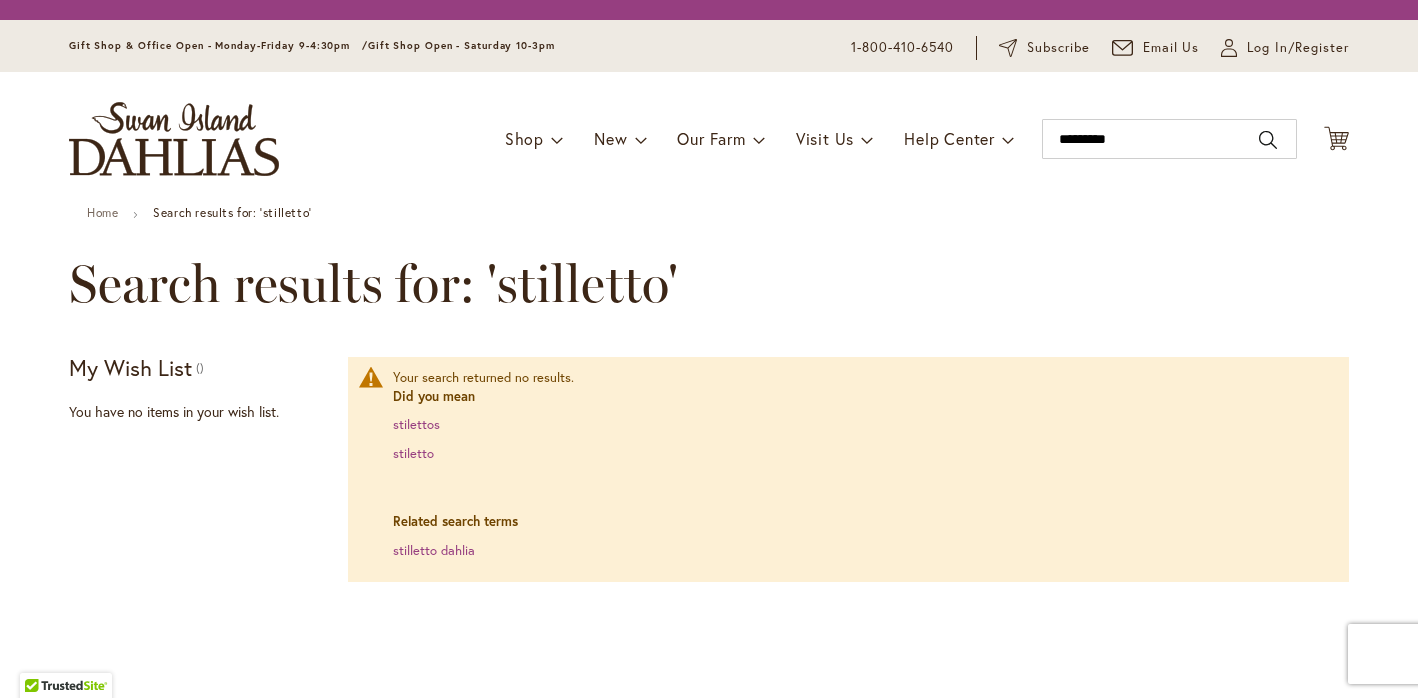 scroll, scrollTop: 0, scrollLeft: 0, axis: both 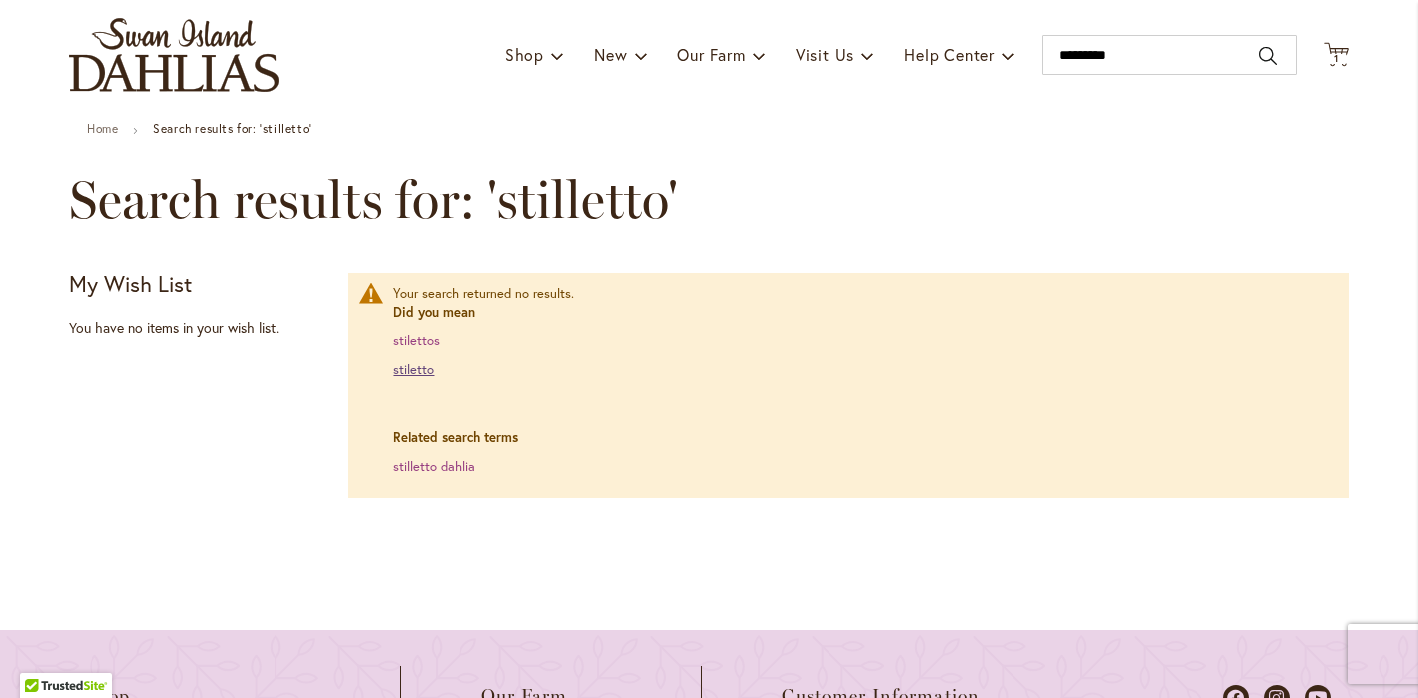 click on "stiletto" at bounding box center (413, 369) 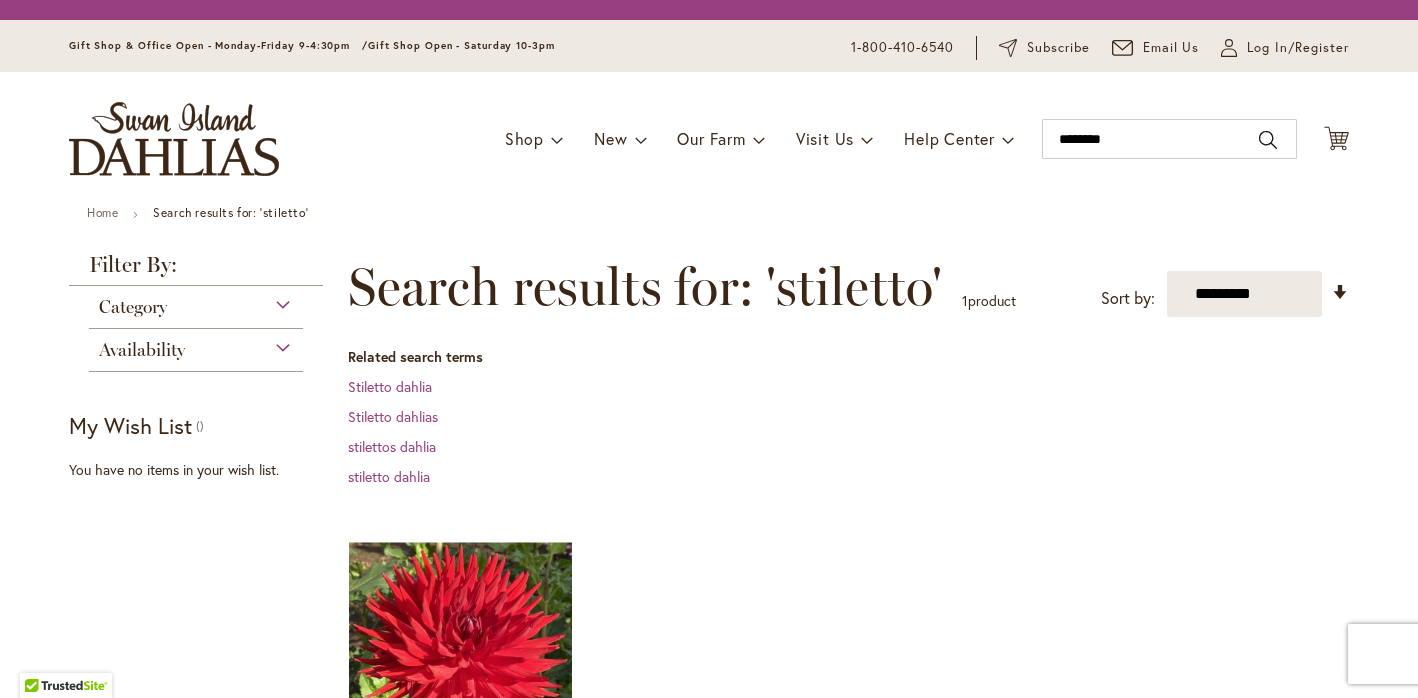 scroll, scrollTop: 0, scrollLeft: 0, axis: both 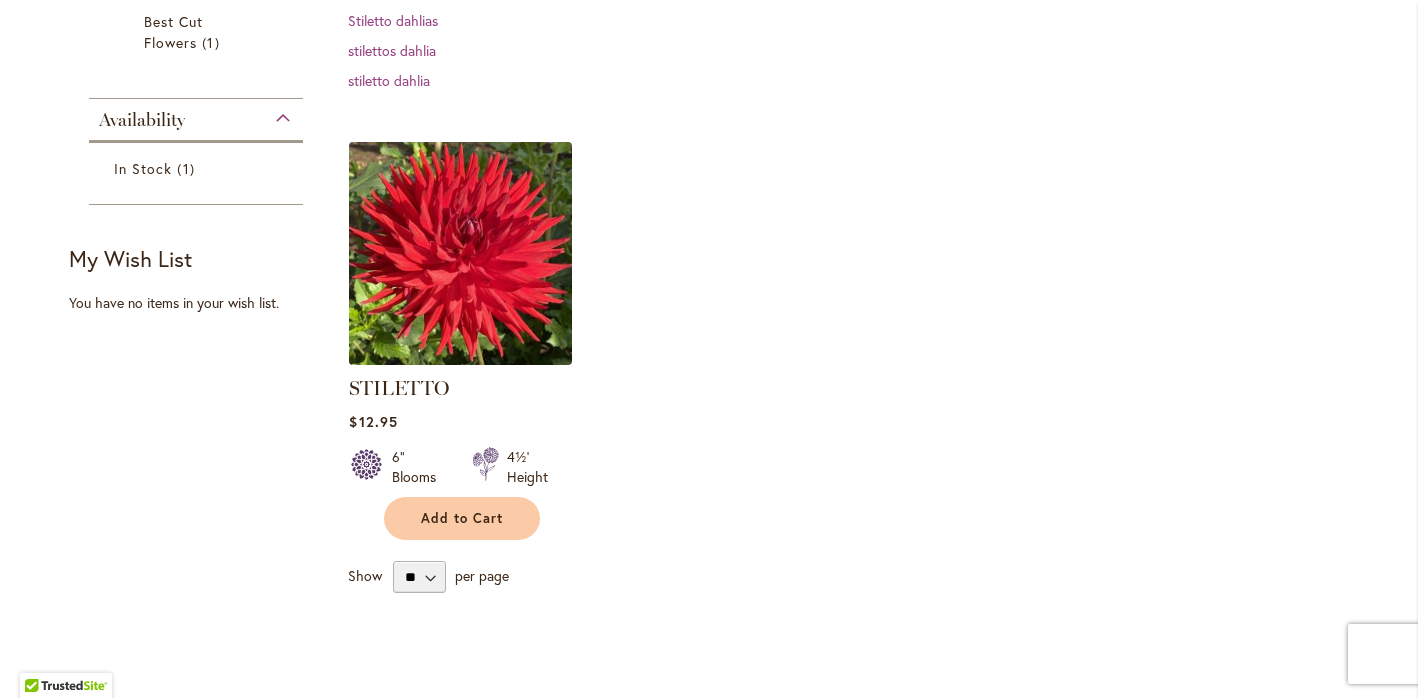 click at bounding box center (461, 253) 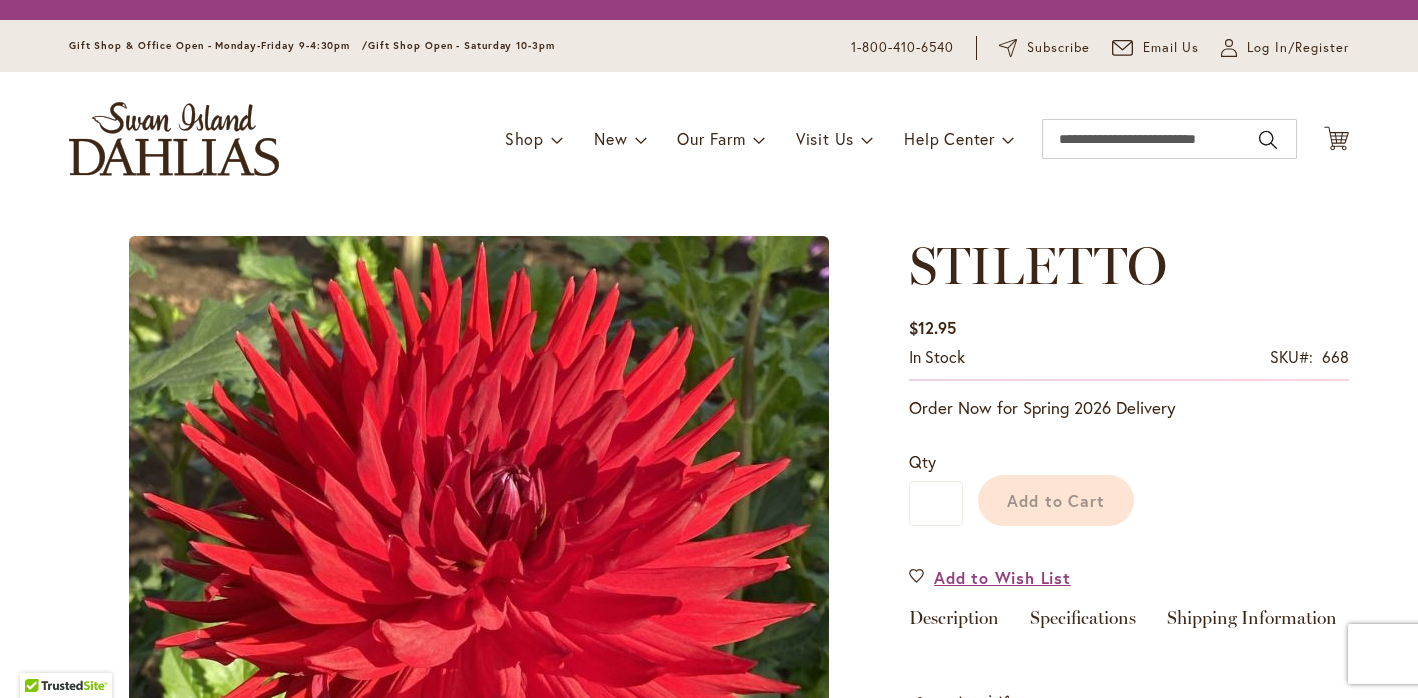 scroll, scrollTop: 0, scrollLeft: 0, axis: both 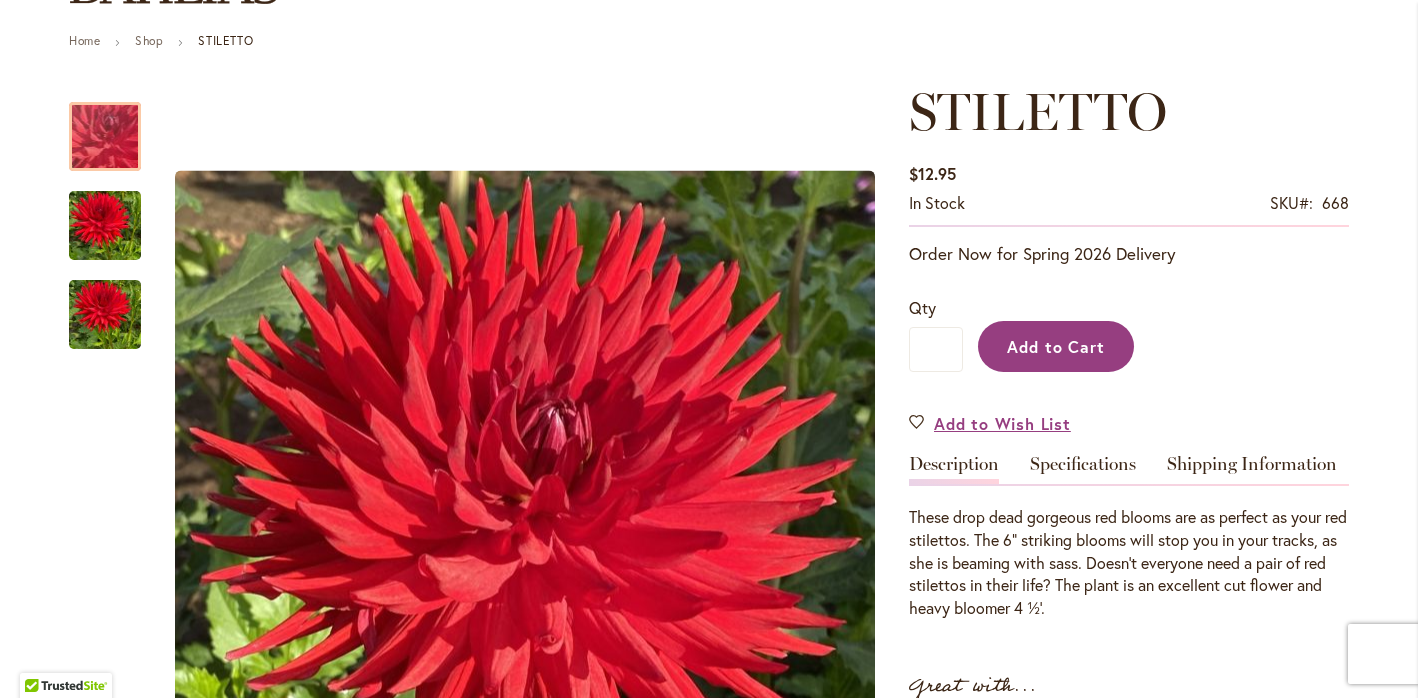 click on "Add to Cart" at bounding box center [1056, 346] 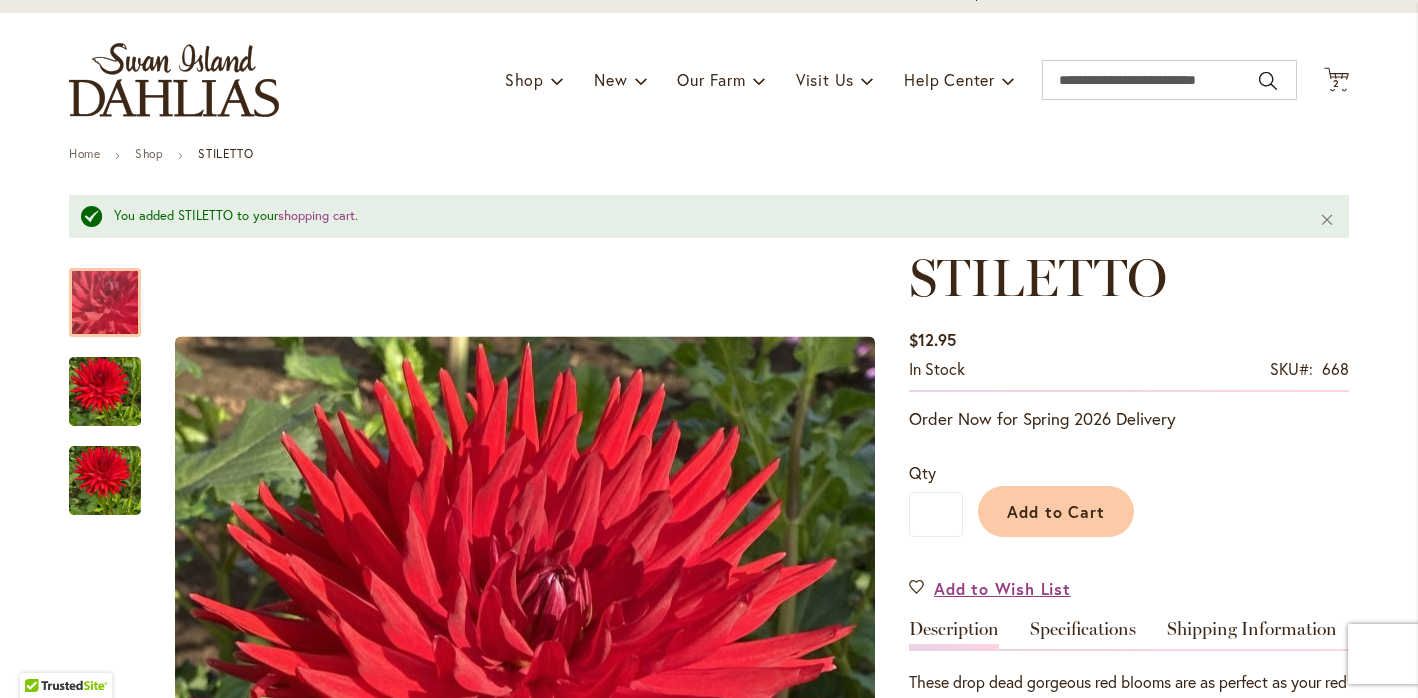 scroll, scrollTop: 41, scrollLeft: 0, axis: vertical 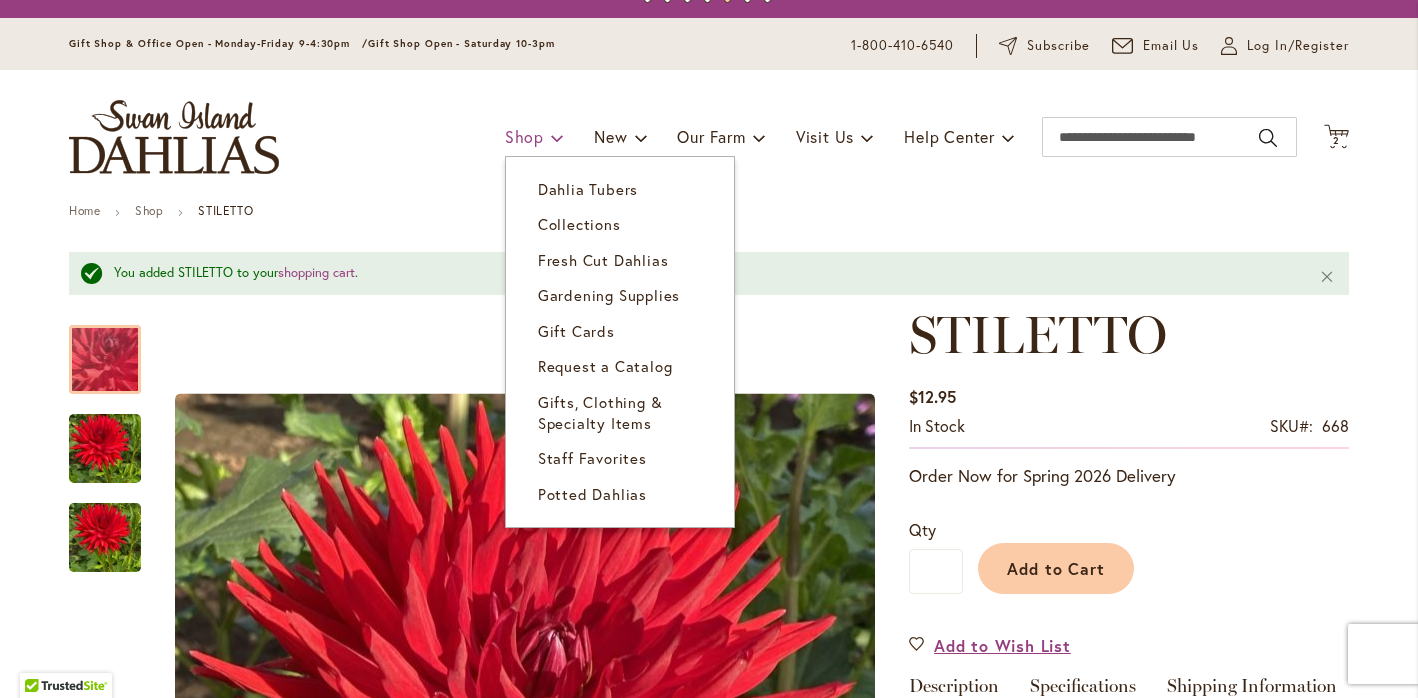 click on "Shop" at bounding box center [524, 136] 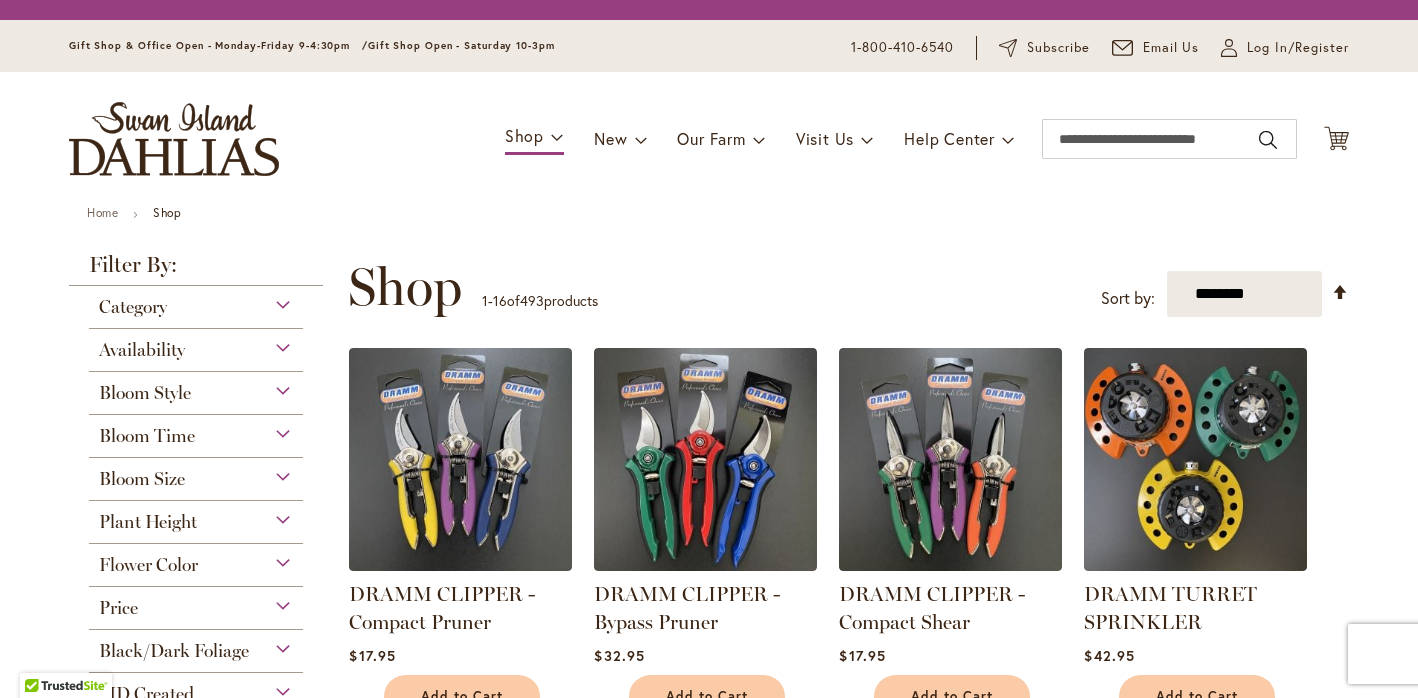 scroll, scrollTop: 0, scrollLeft: 0, axis: both 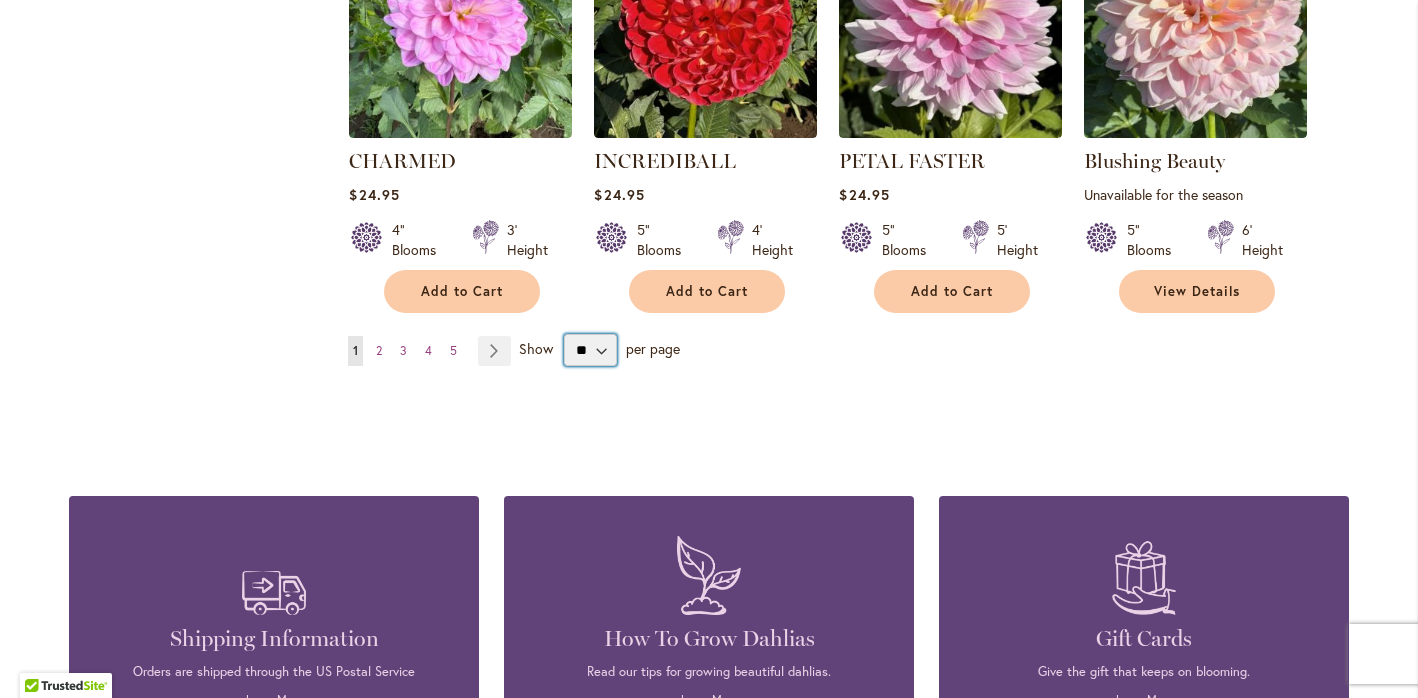 select on "**" 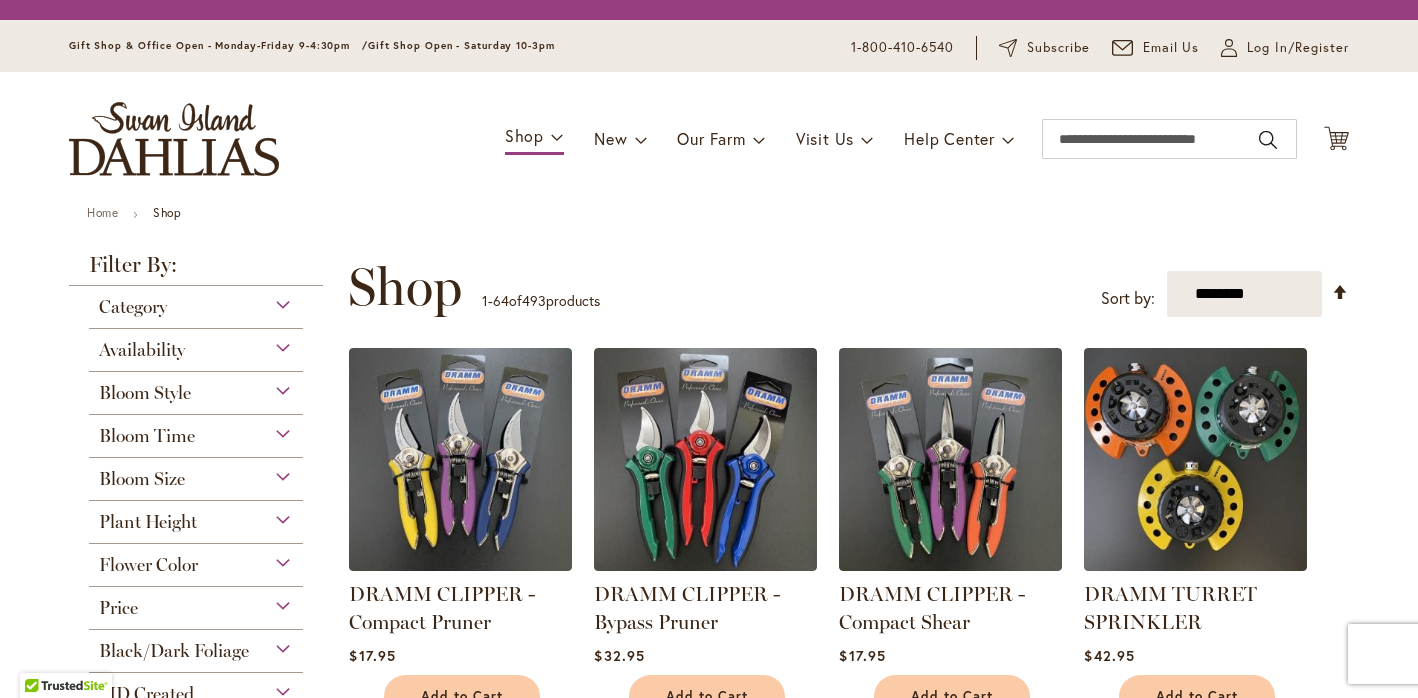 scroll, scrollTop: 0, scrollLeft: 0, axis: both 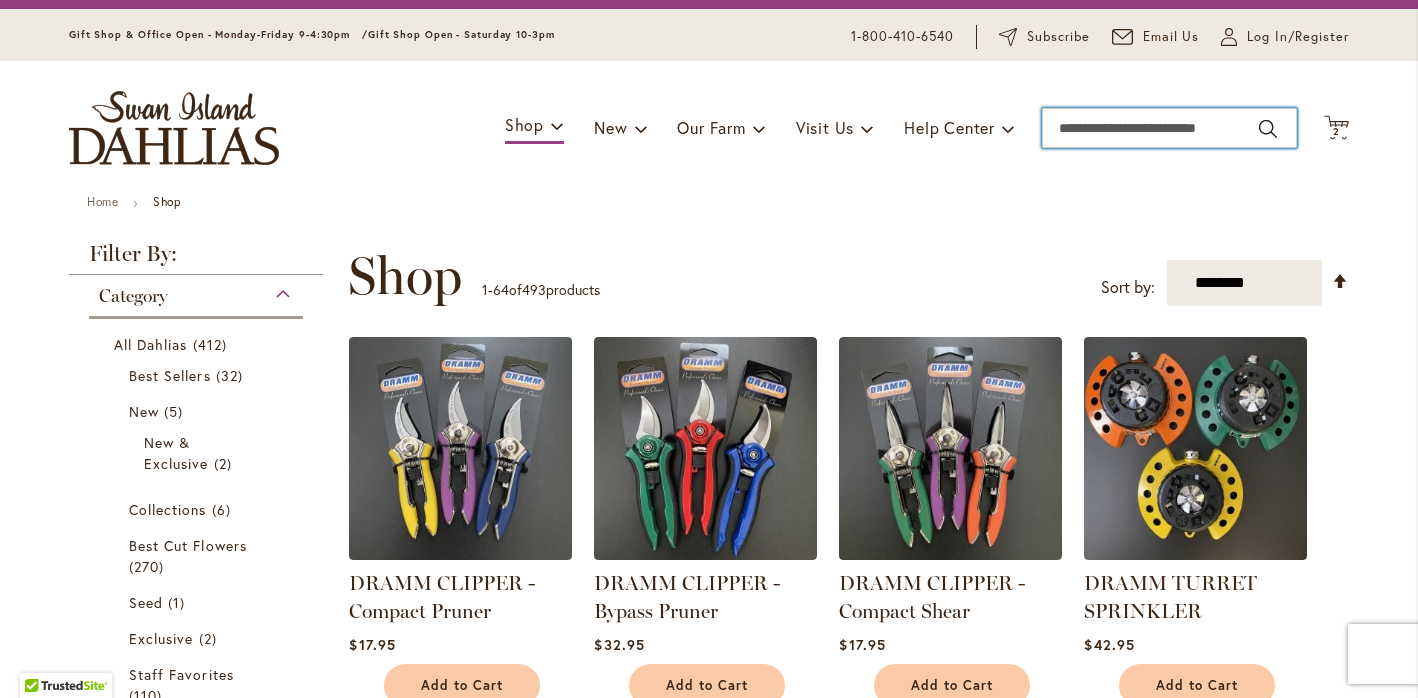 click on "Search" at bounding box center (1169, 128) 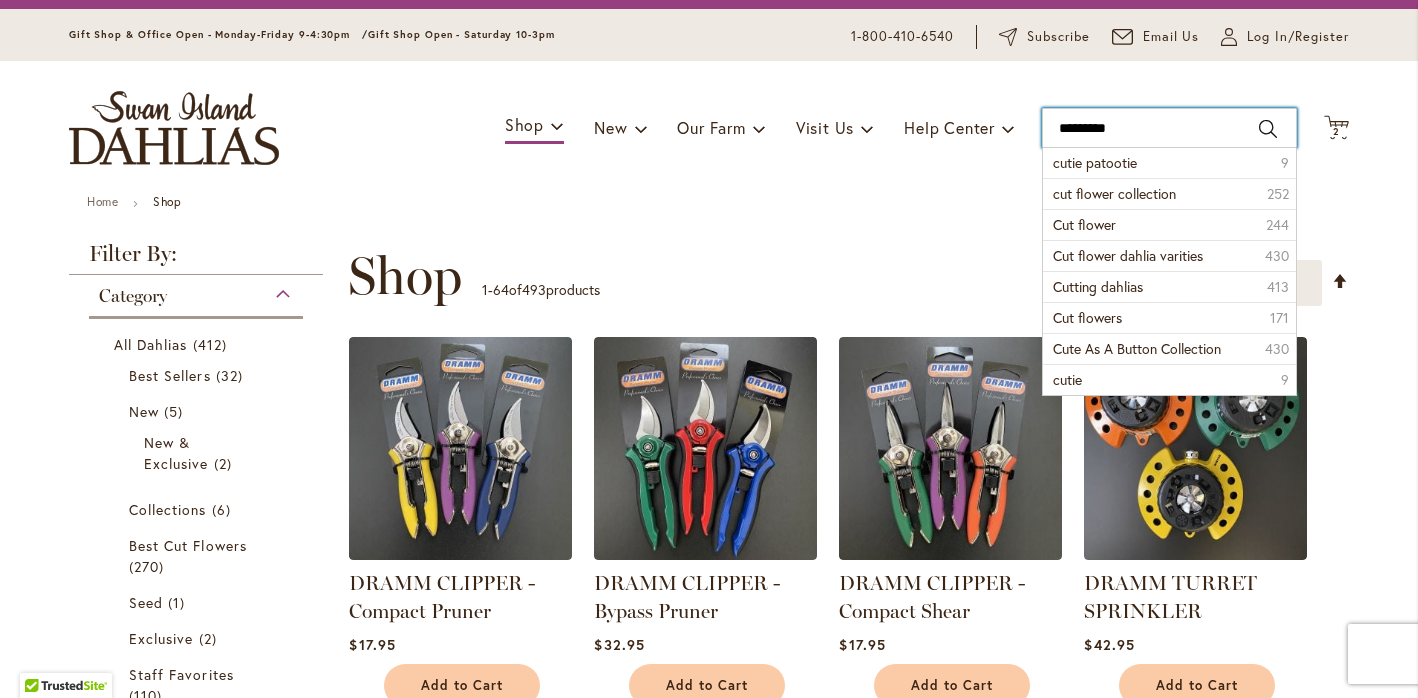 type on "**********" 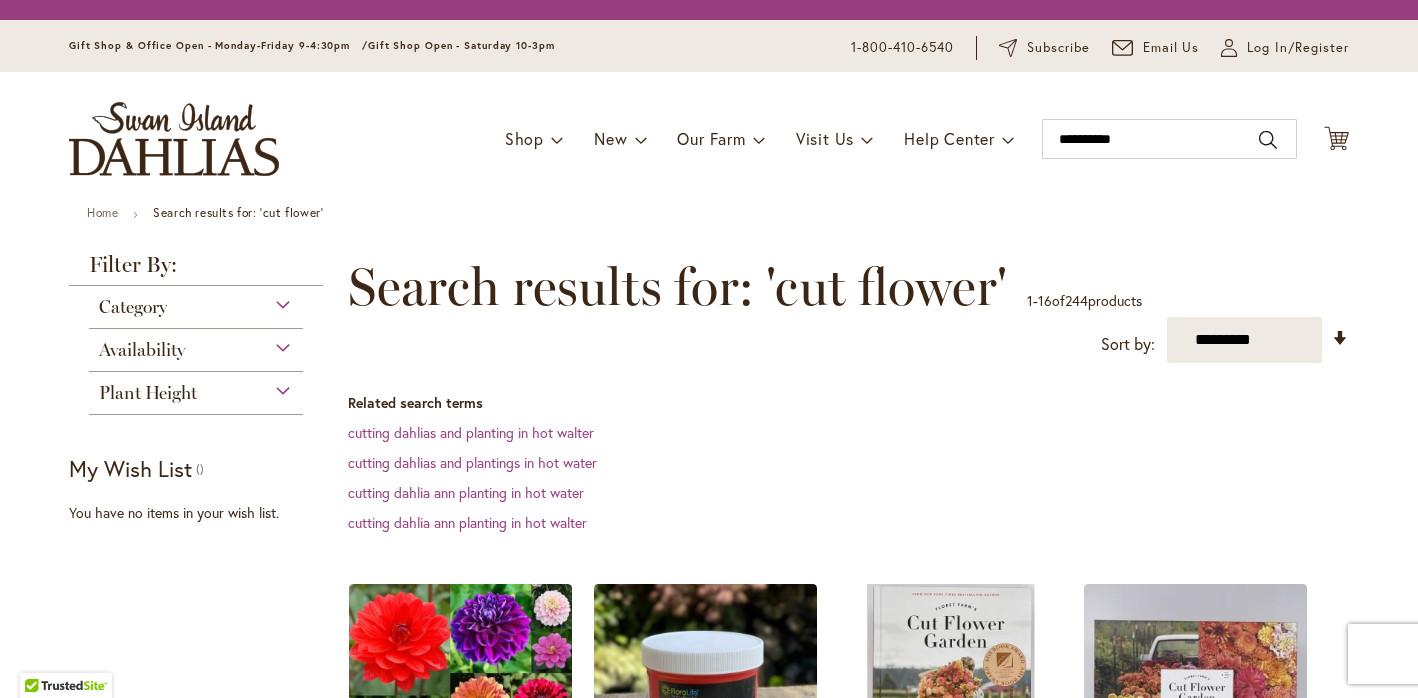 scroll, scrollTop: 0, scrollLeft: 0, axis: both 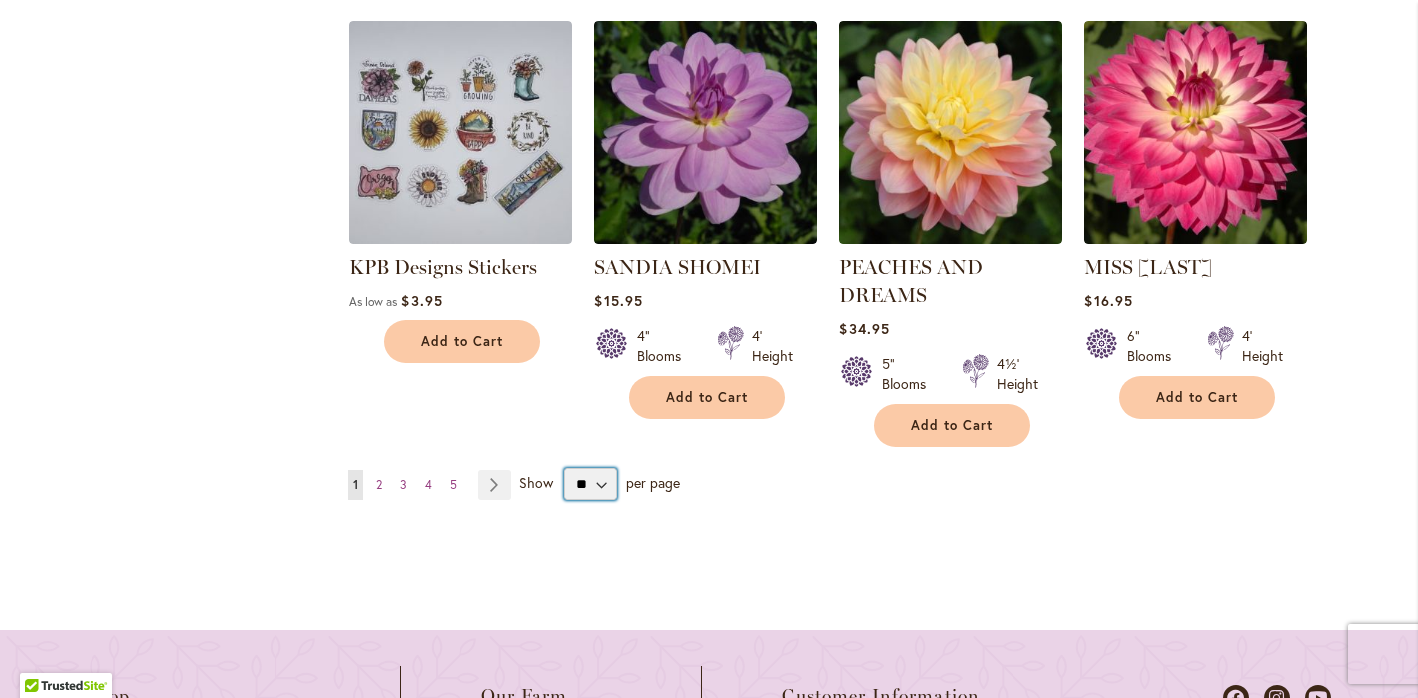 select on "**" 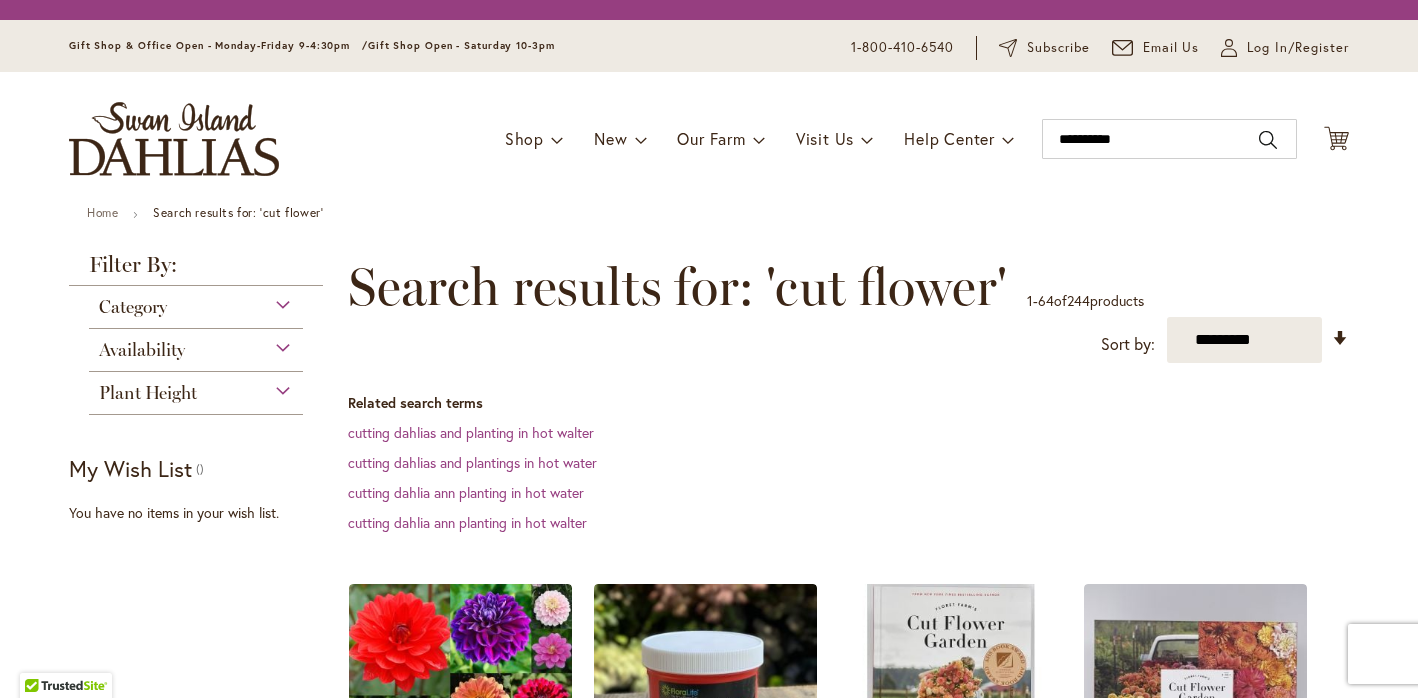 scroll, scrollTop: 0, scrollLeft: 0, axis: both 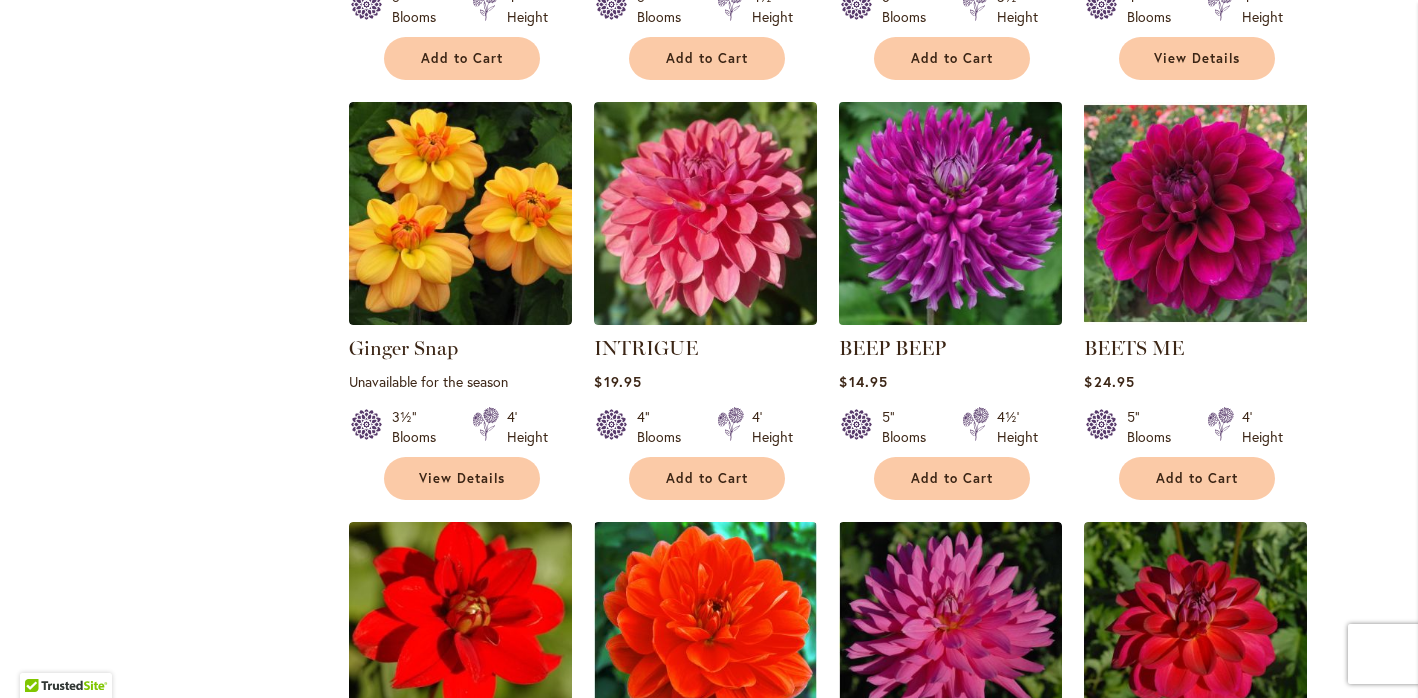 click at bounding box center [951, 213] 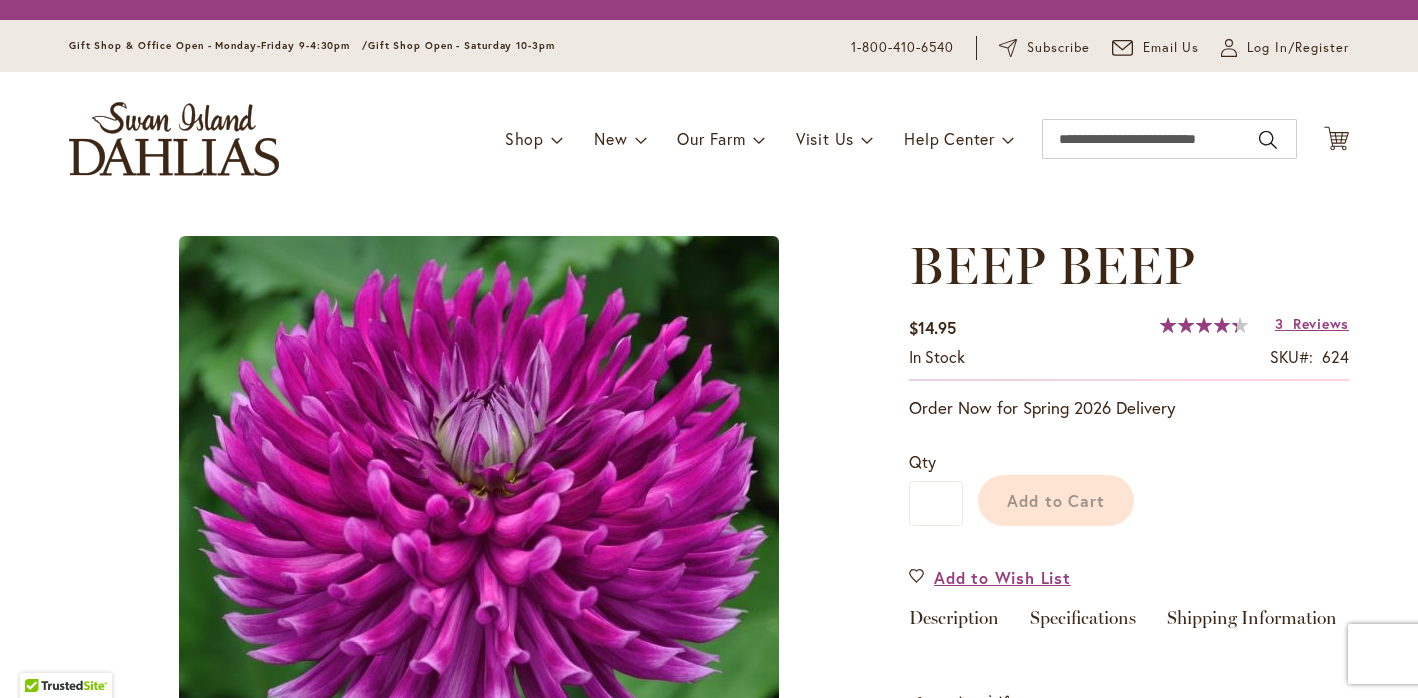 scroll, scrollTop: 0, scrollLeft: 0, axis: both 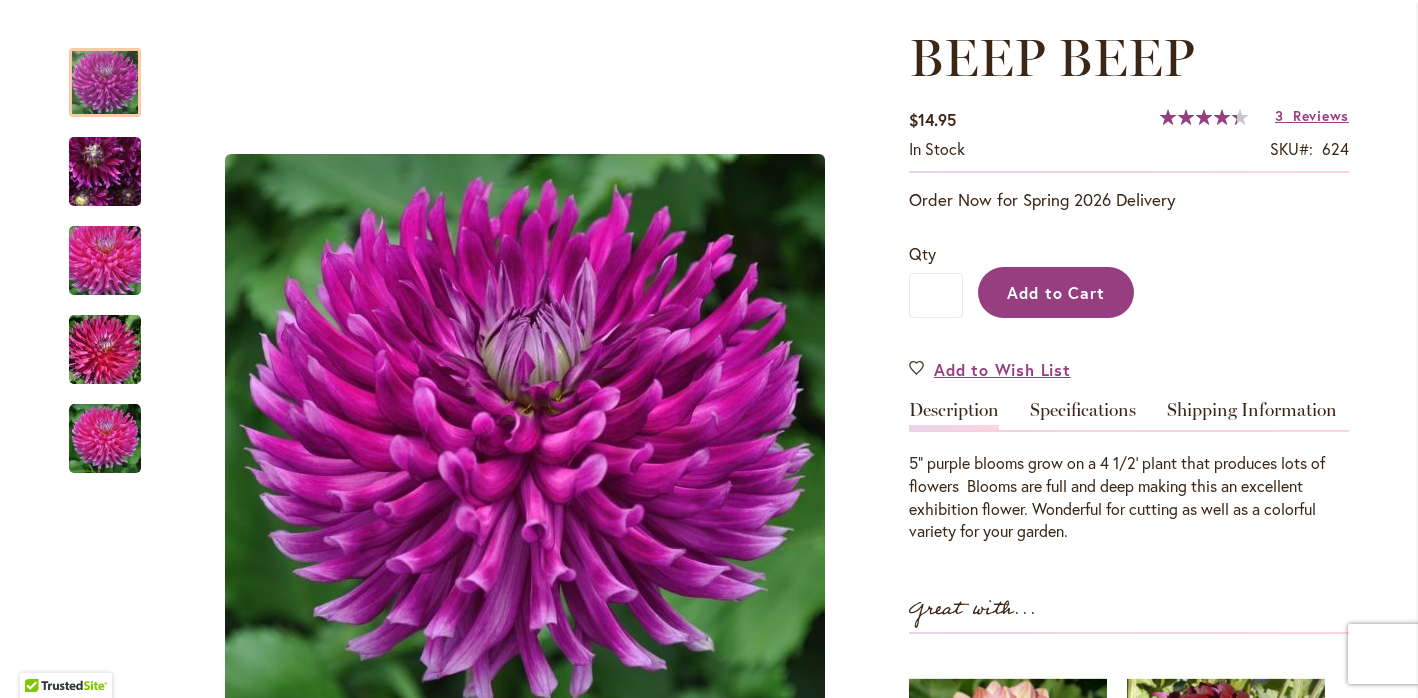 click on "Add to Cart" at bounding box center (1056, 292) 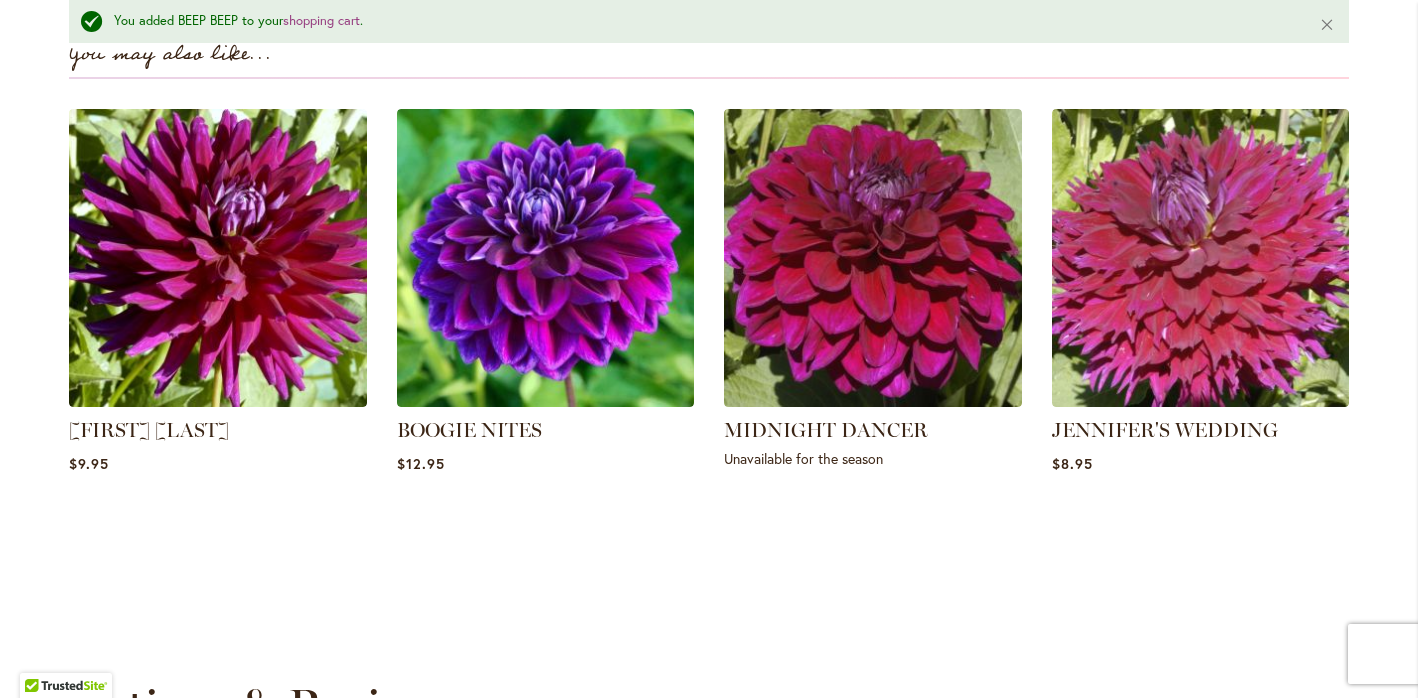 scroll, scrollTop: 1453, scrollLeft: 0, axis: vertical 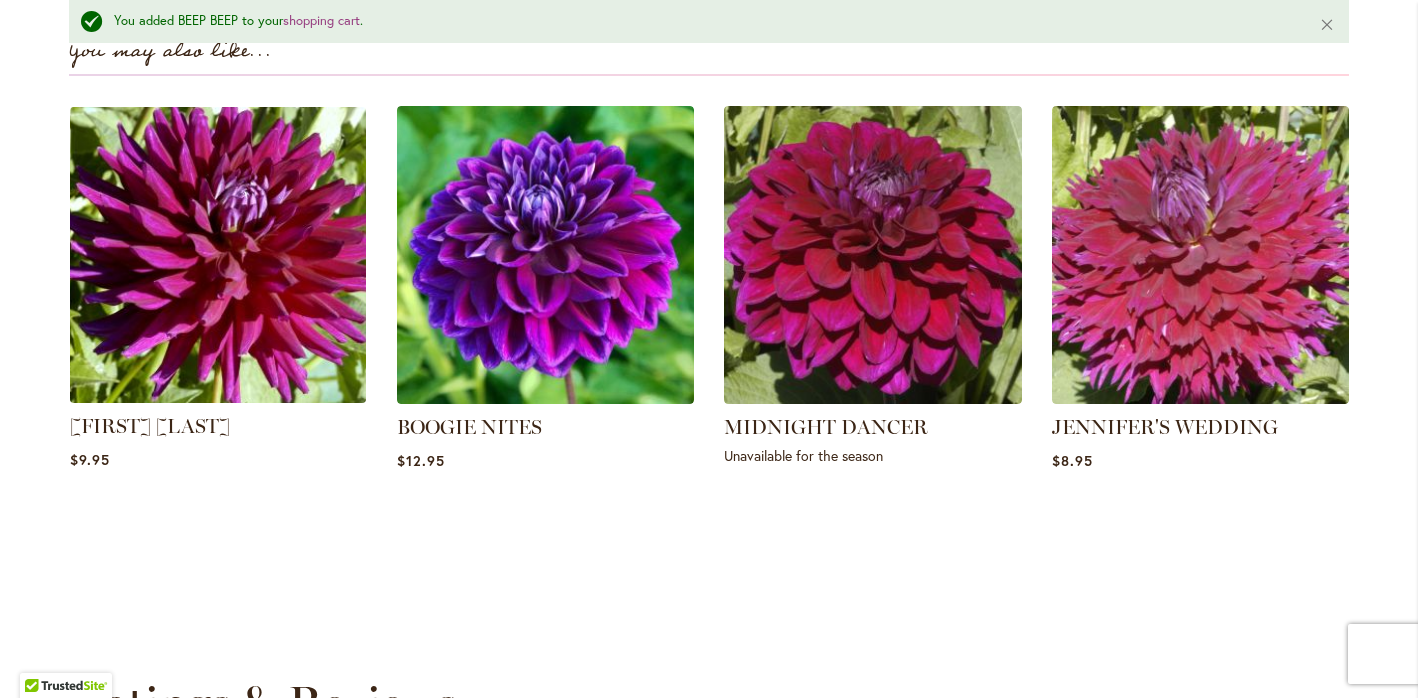 click at bounding box center [218, 255] 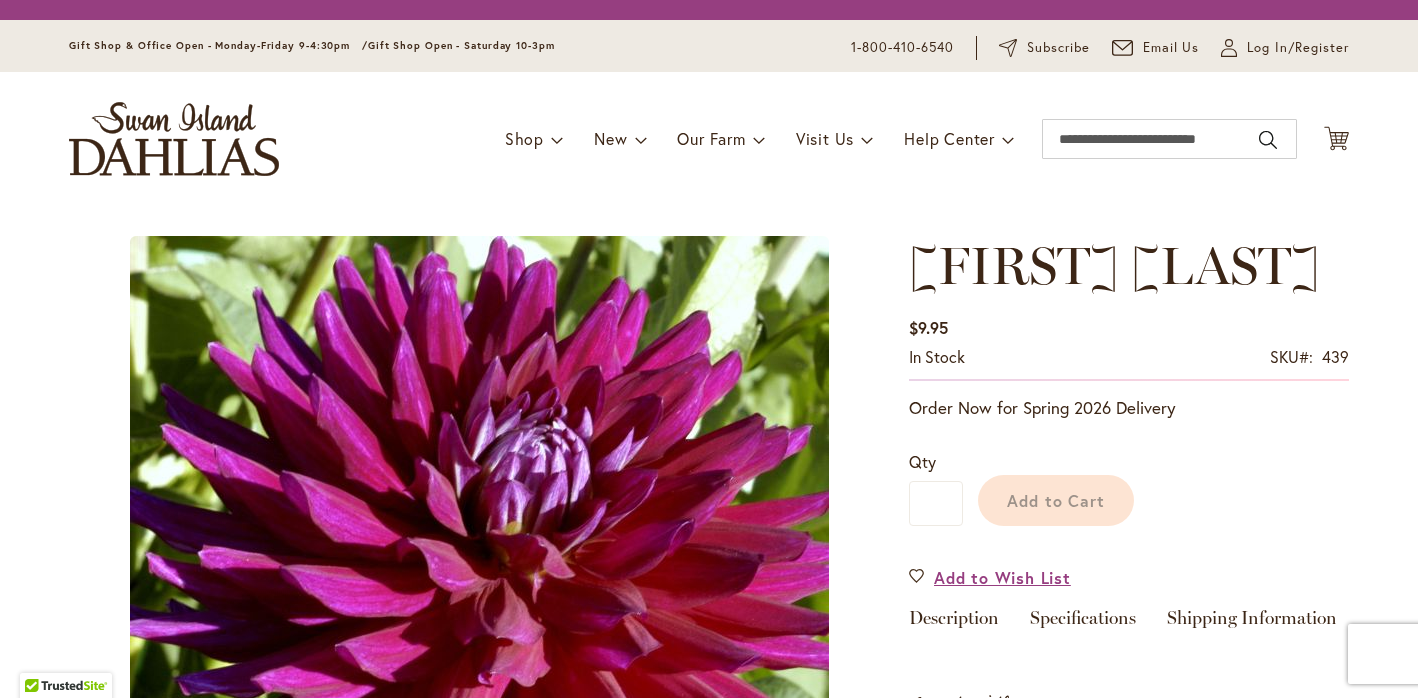 scroll, scrollTop: 0, scrollLeft: 0, axis: both 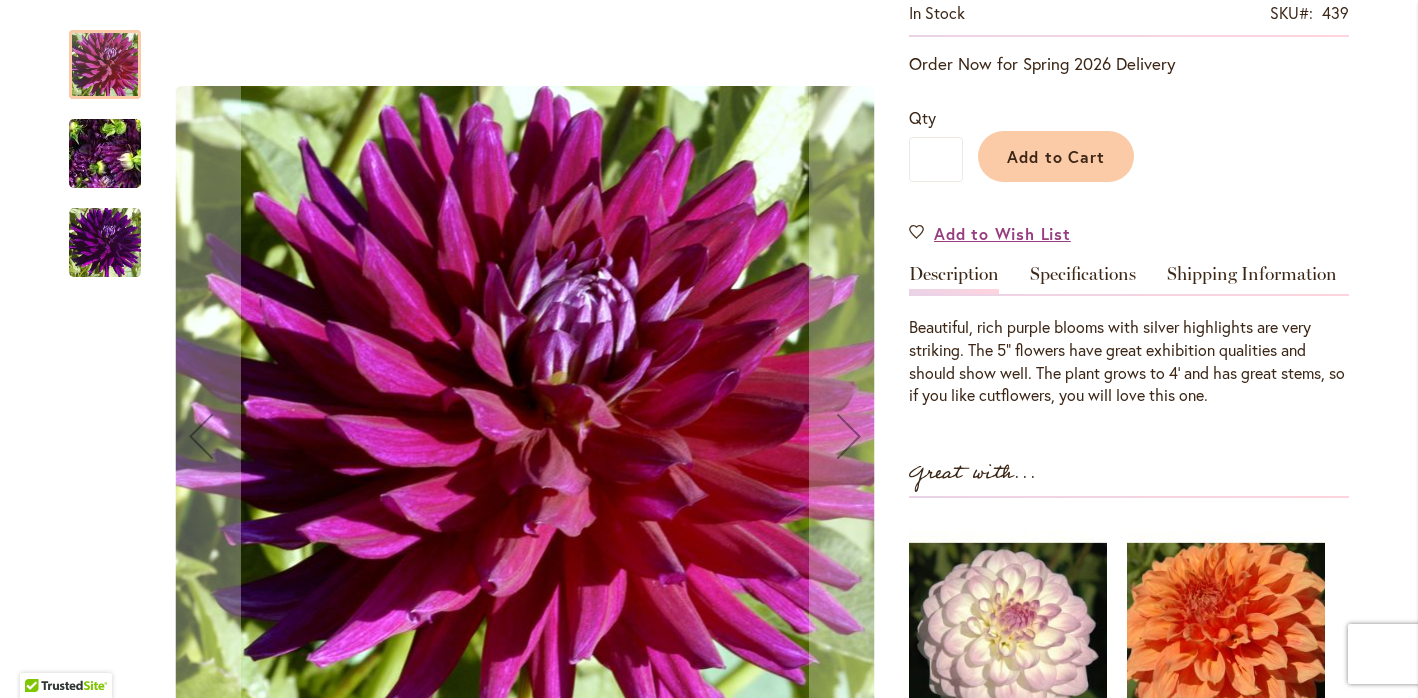 click at bounding box center (105, 243) 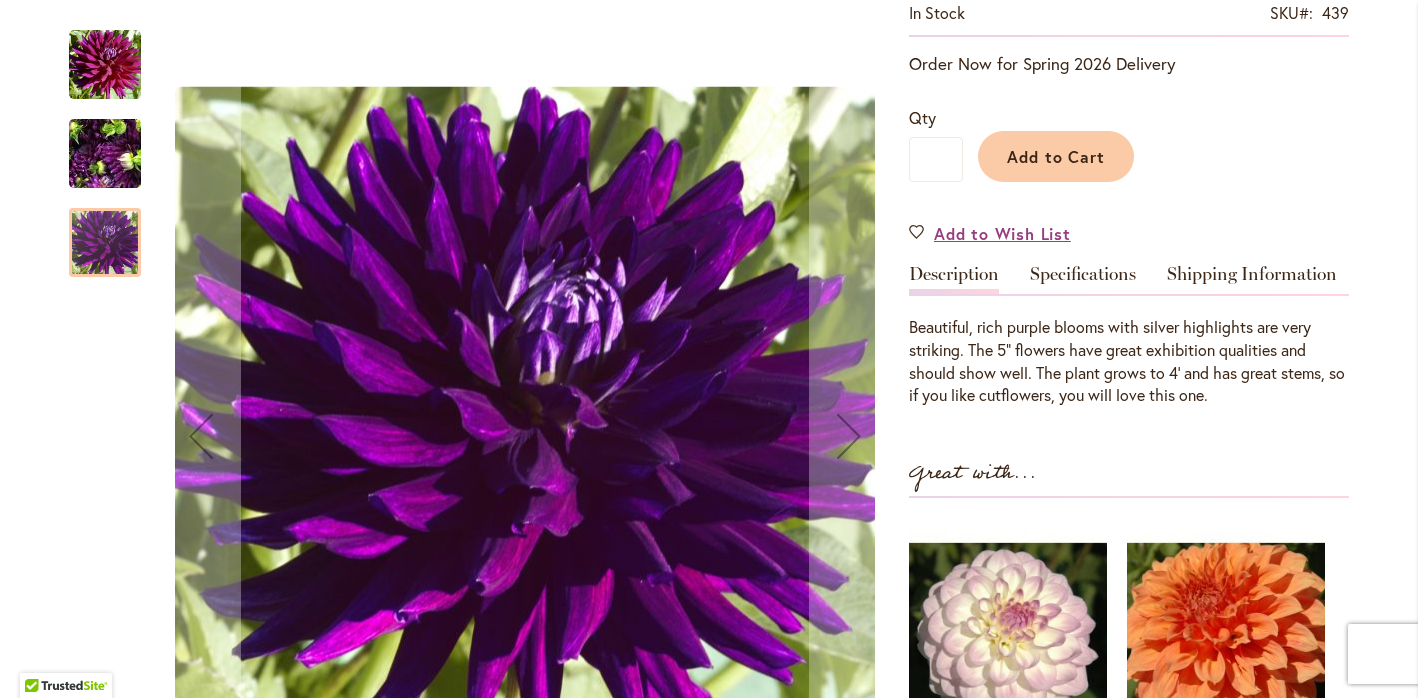 click at bounding box center [105, 154] 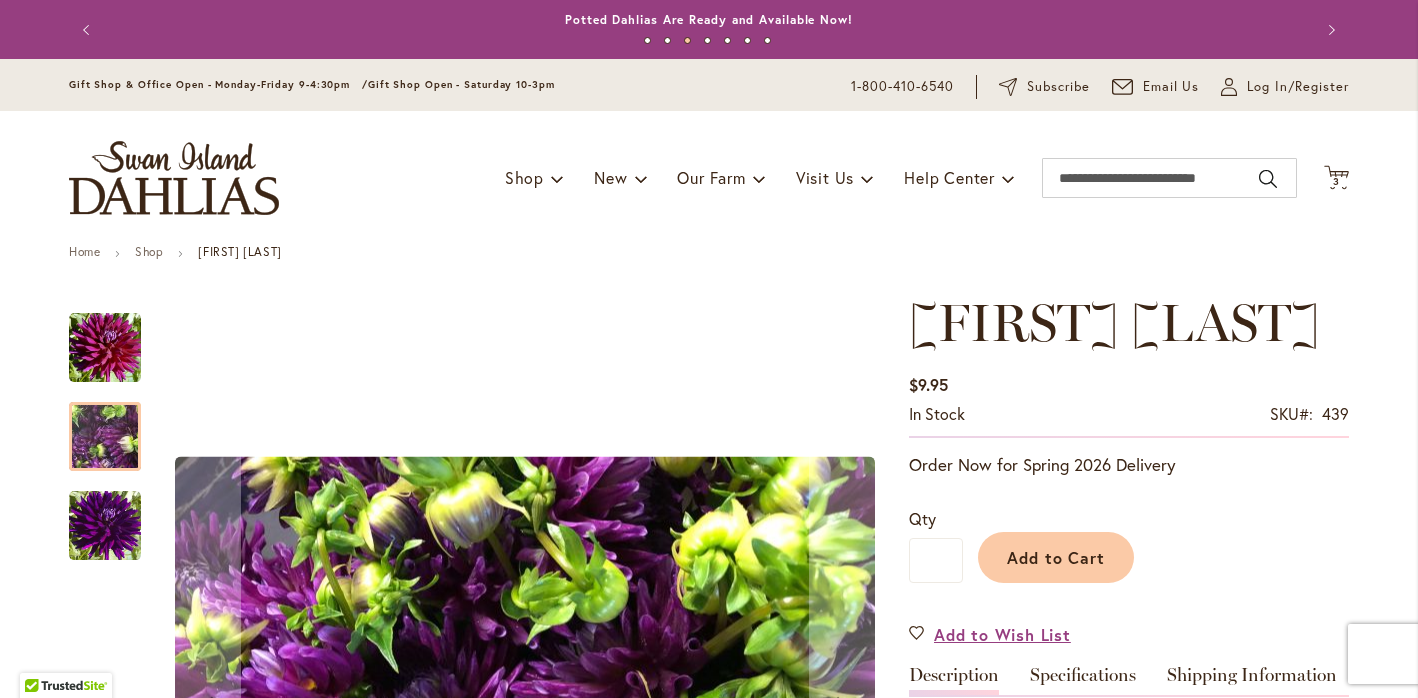 scroll, scrollTop: 0, scrollLeft: 0, axis: both 